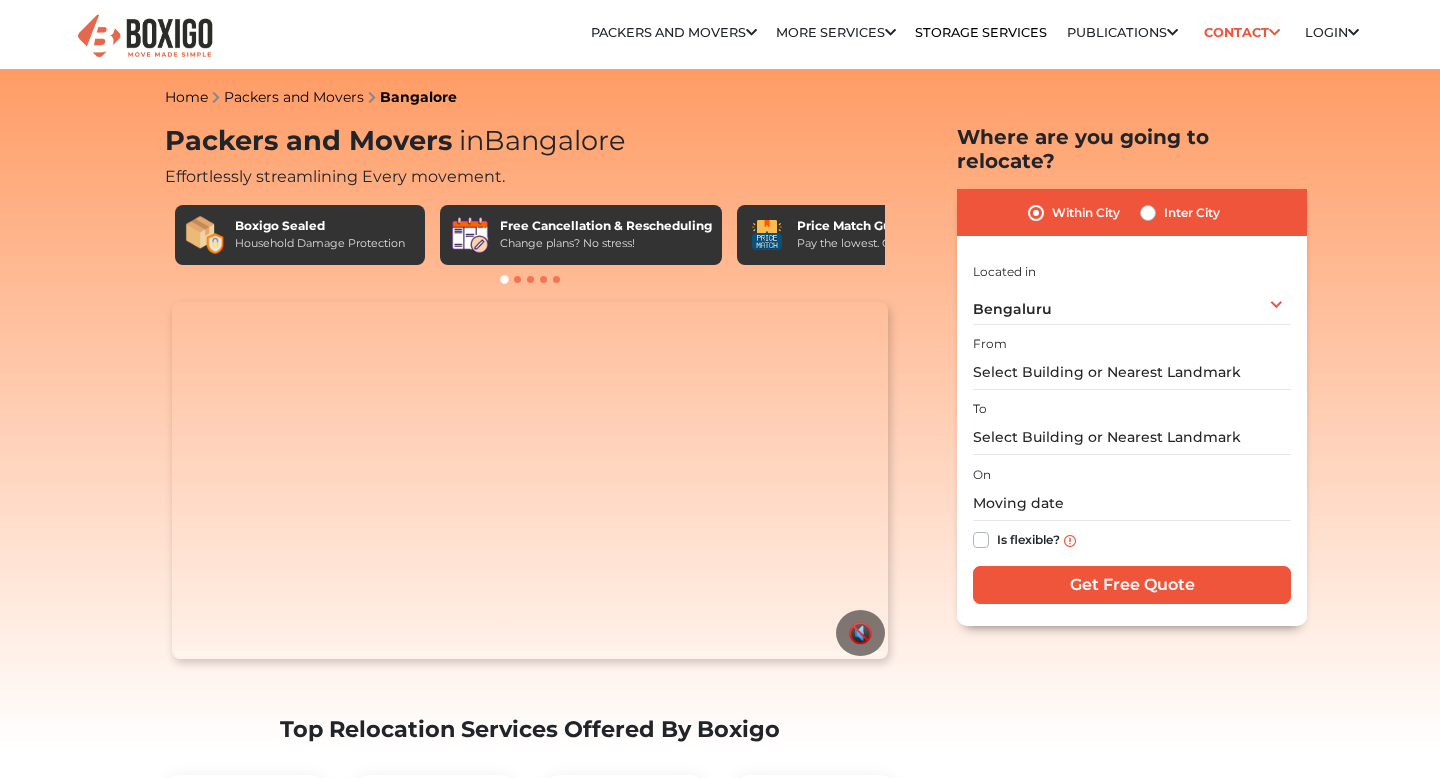 scroll, scrollTop: 0, scrollLeft: 0, axis: both 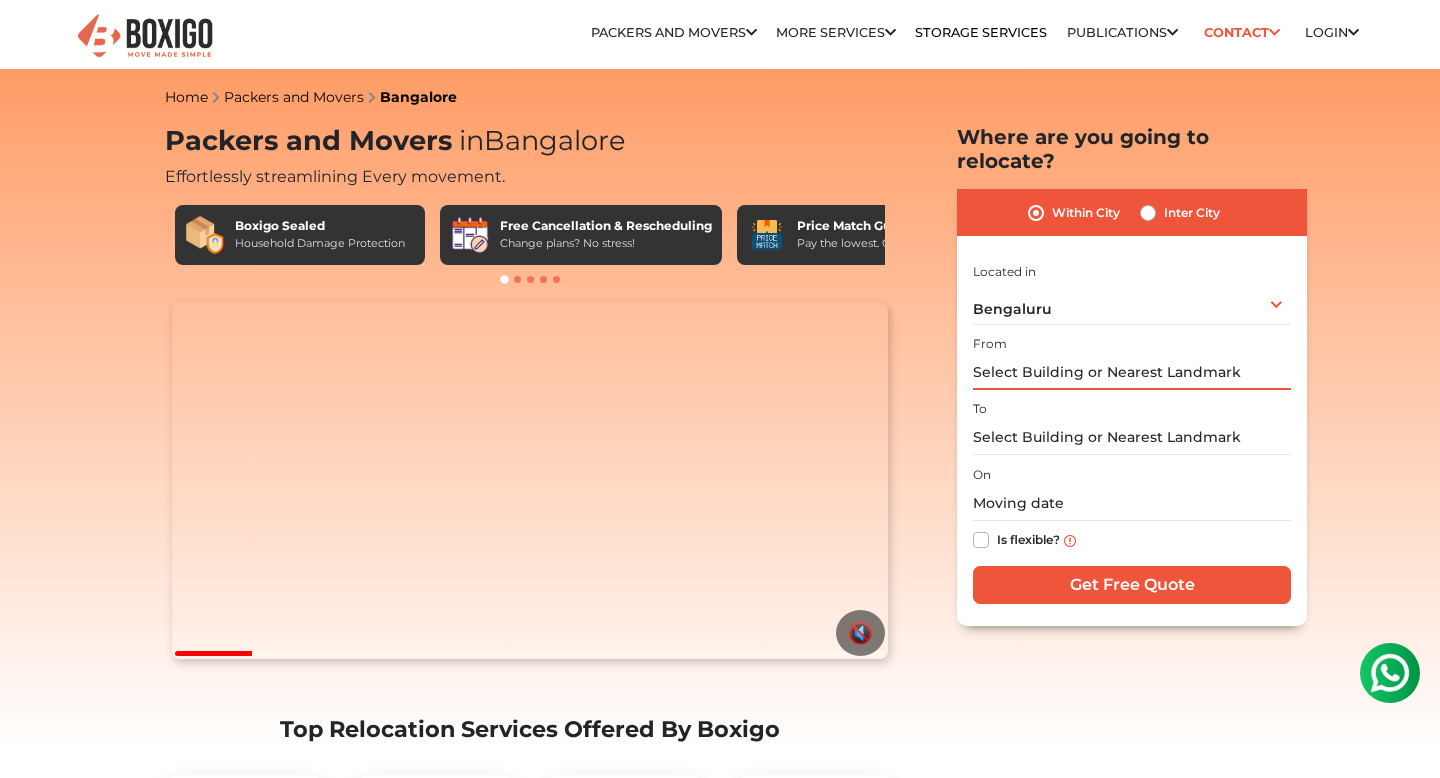 click at bounding box center [1132, 372] 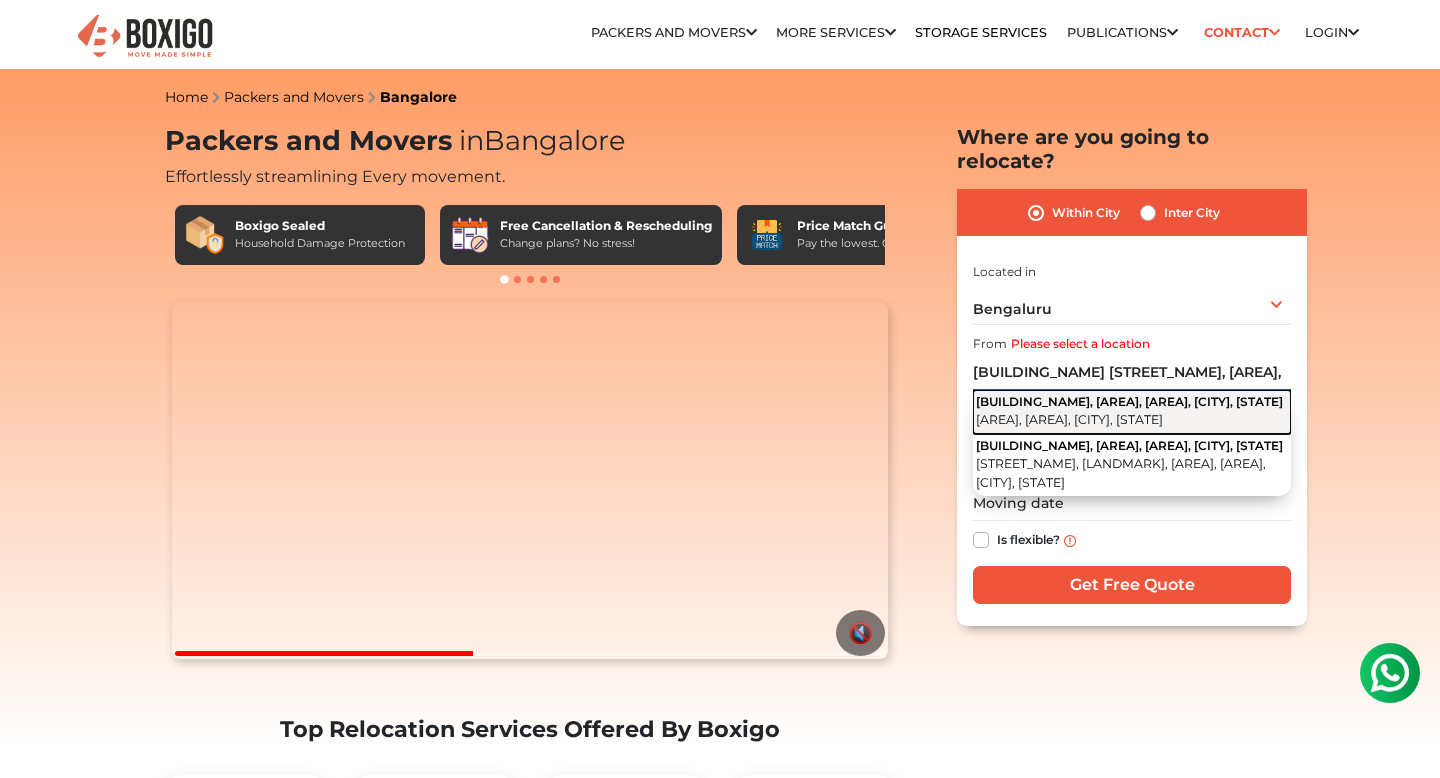 click on "[AREA], [AREA], [CITY], [STATE]" at bounding box center [1069, 419] 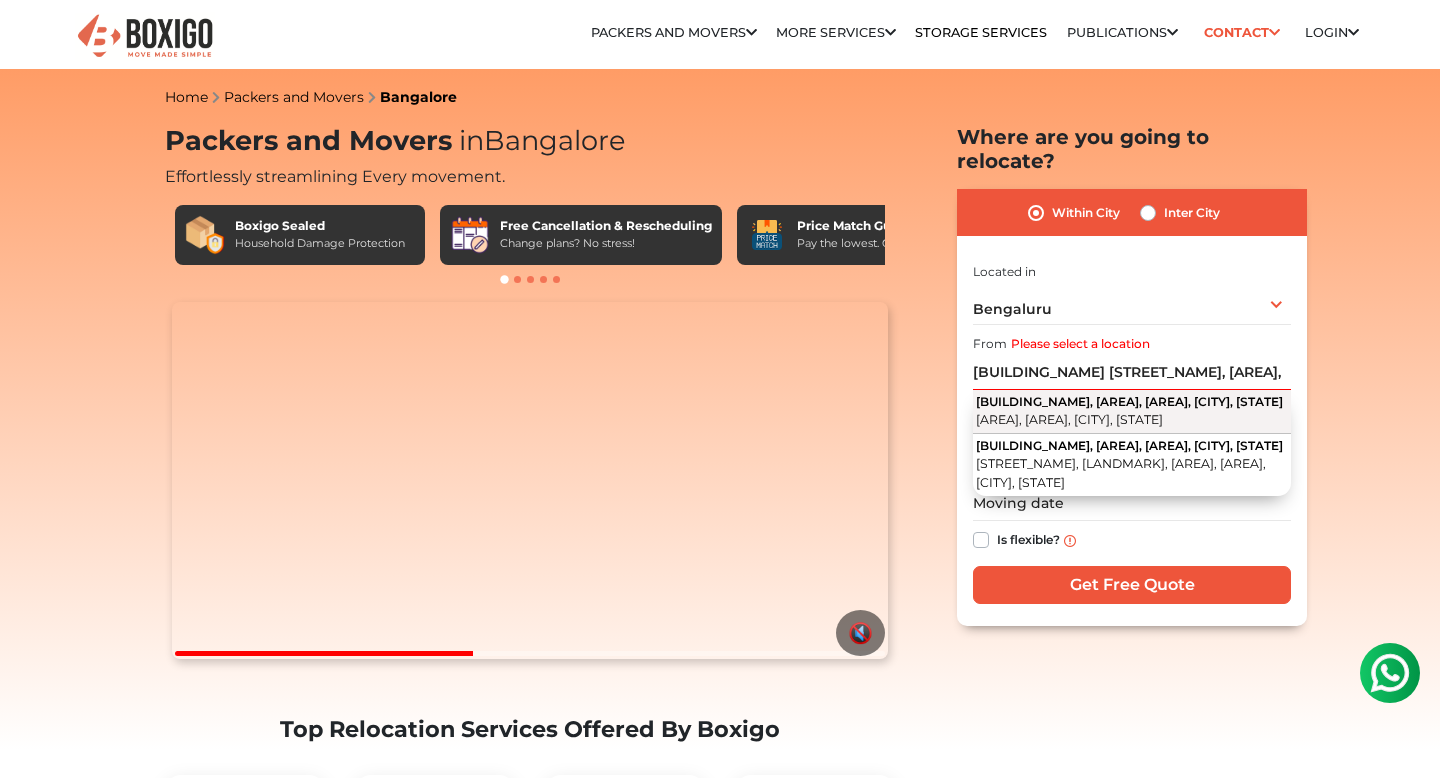 type on "[BUILDING_NAME], [AREA], [AREA], [CITY], [STATE]" 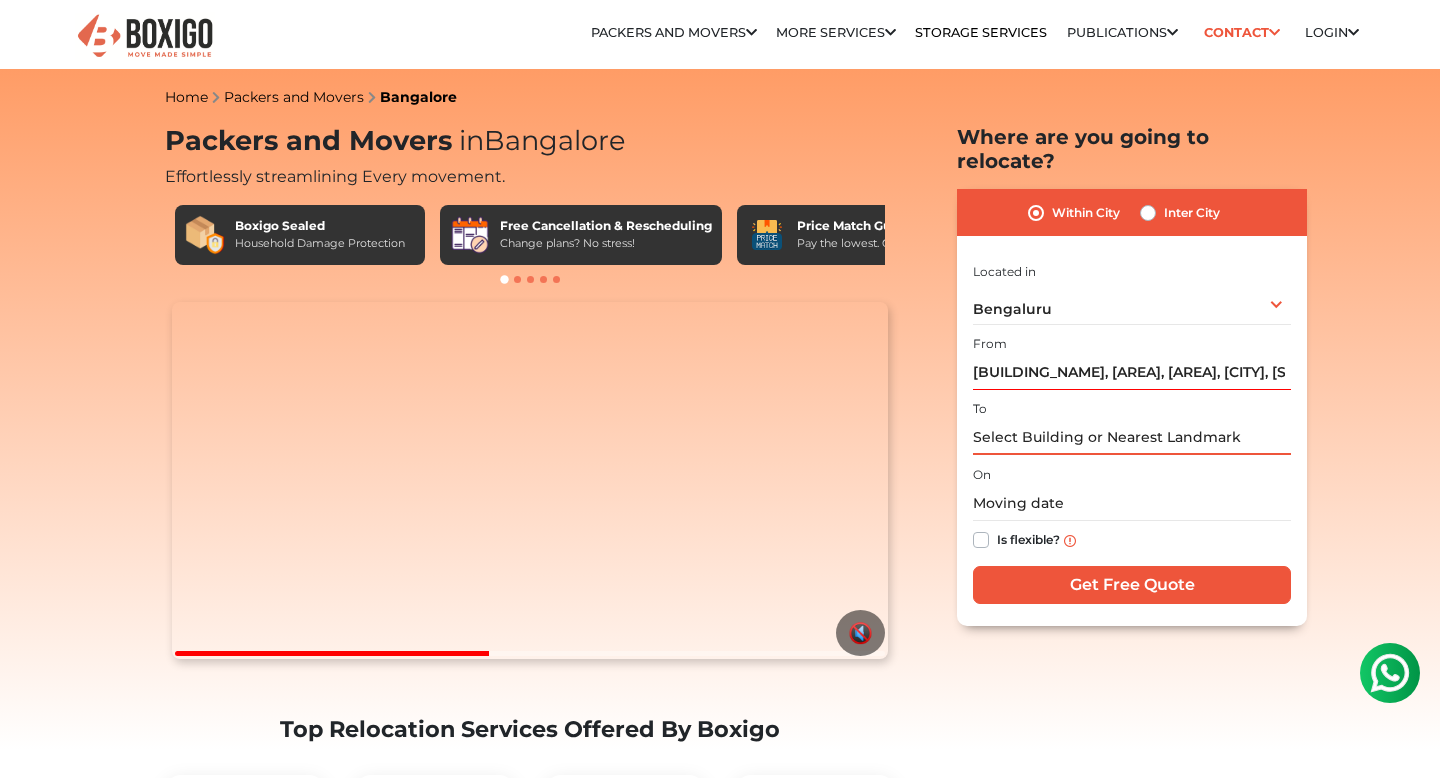 click at bounding box center [1132, 437] 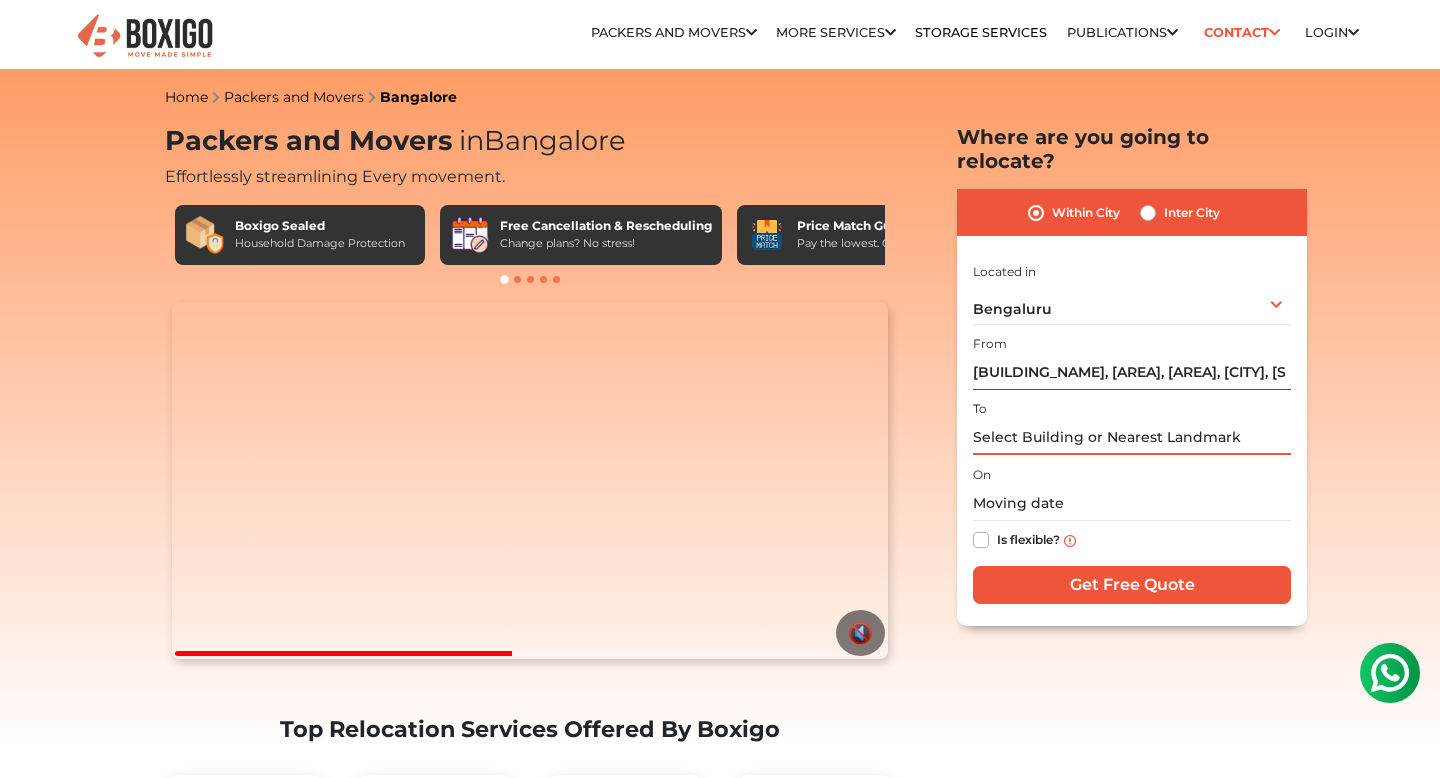 type on "B" 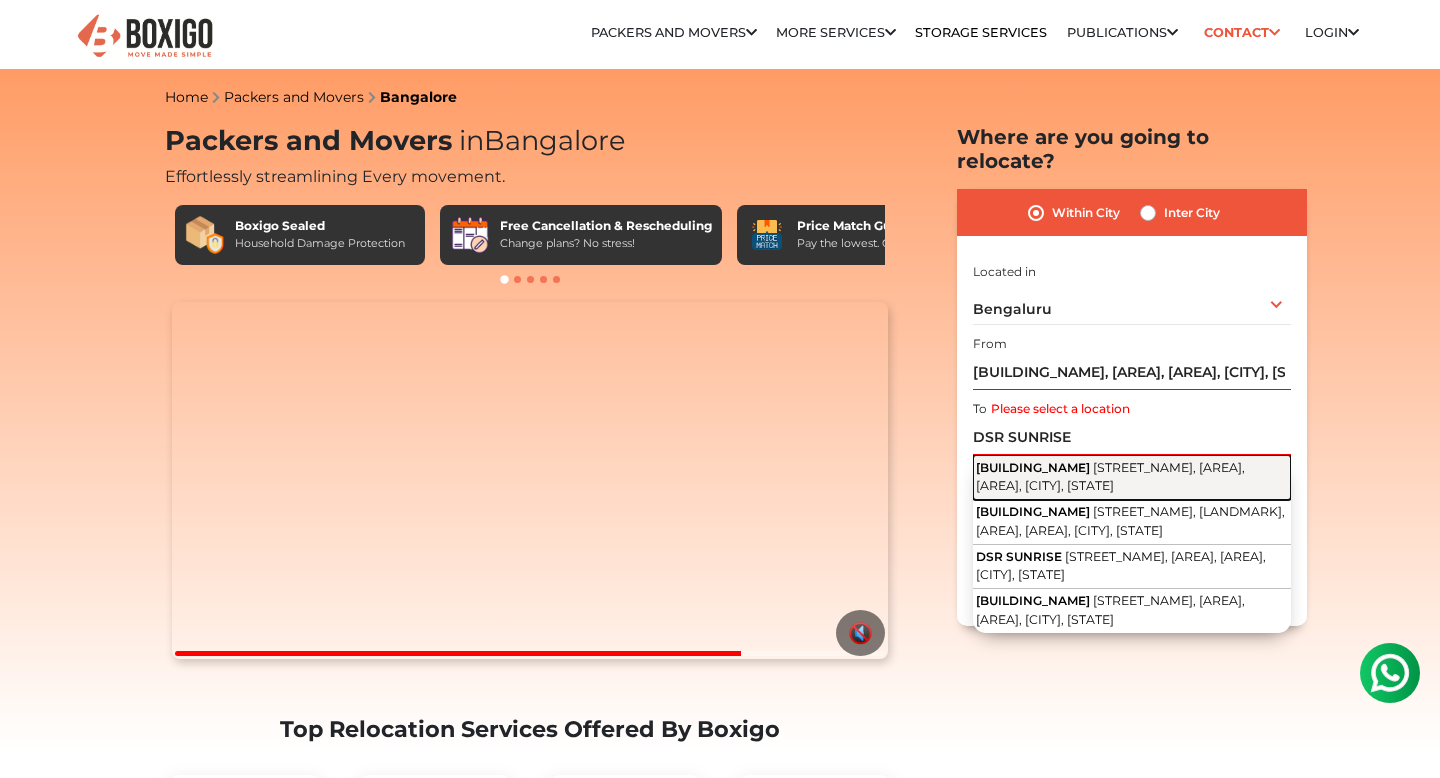 click on "[STREET_NAME], [AREA], [AREA], [CITY], [STATE]" at bounding box center (1110, 477) 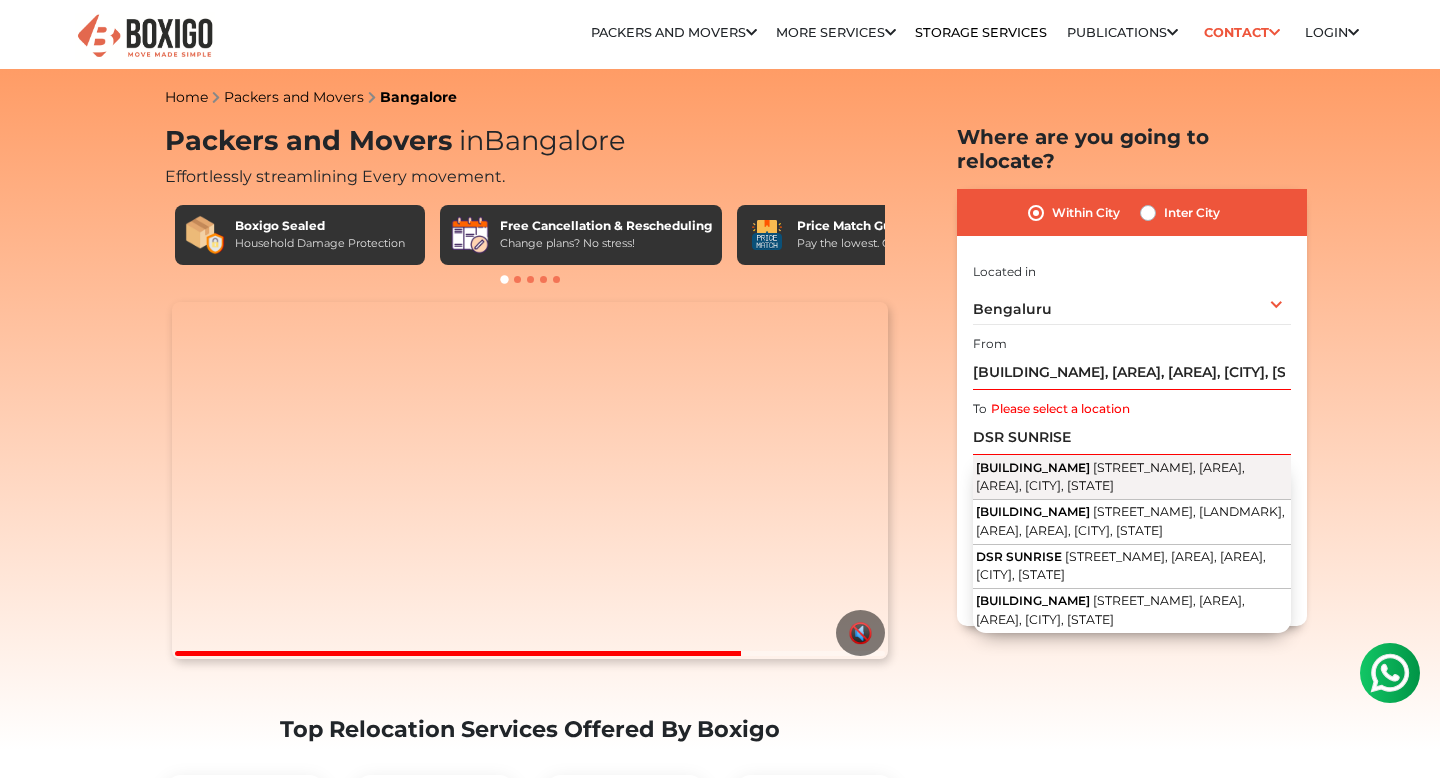 type on "[BUILDING_NAME], [STREET_NAME], [AREA], [AREA], [CITY], [STATE]" 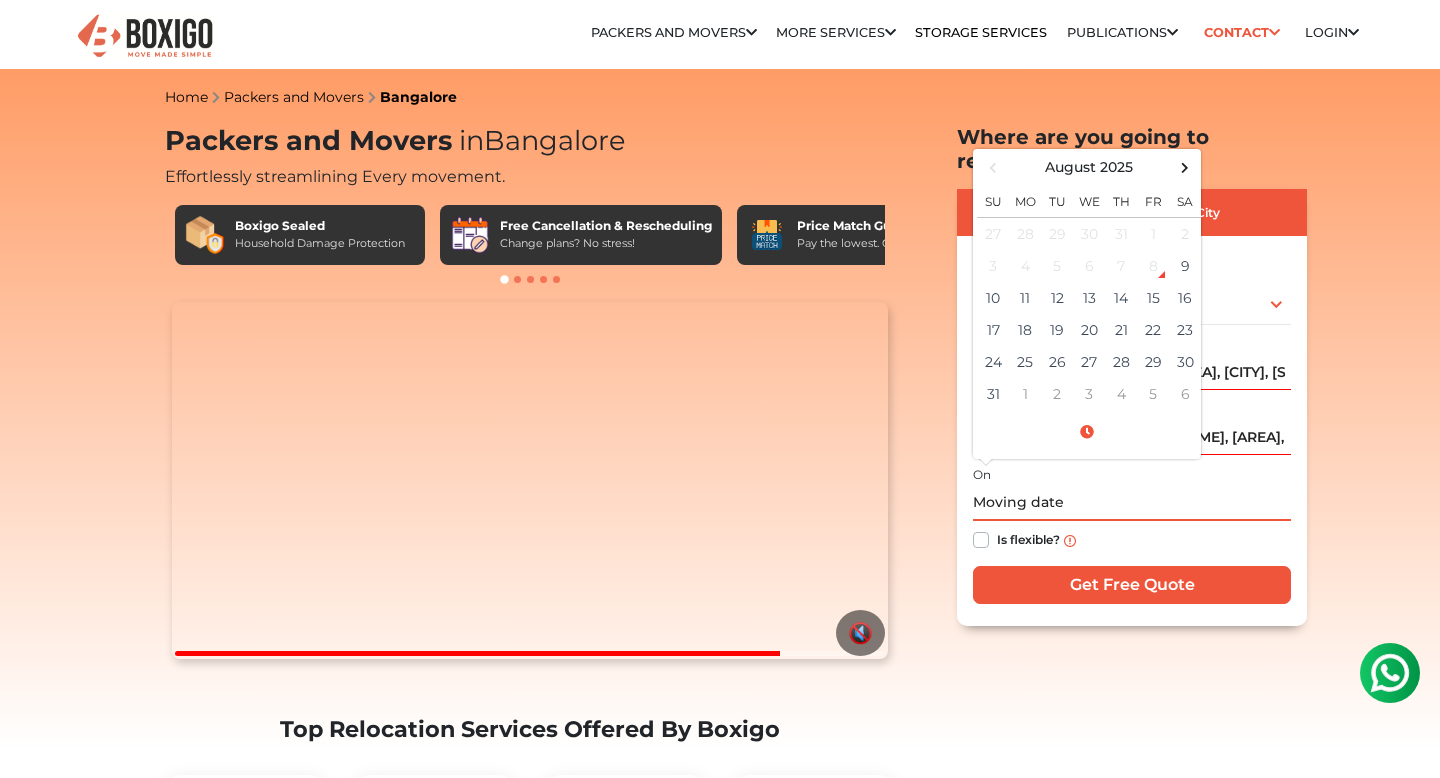 click at bounding box center (1132, 503) 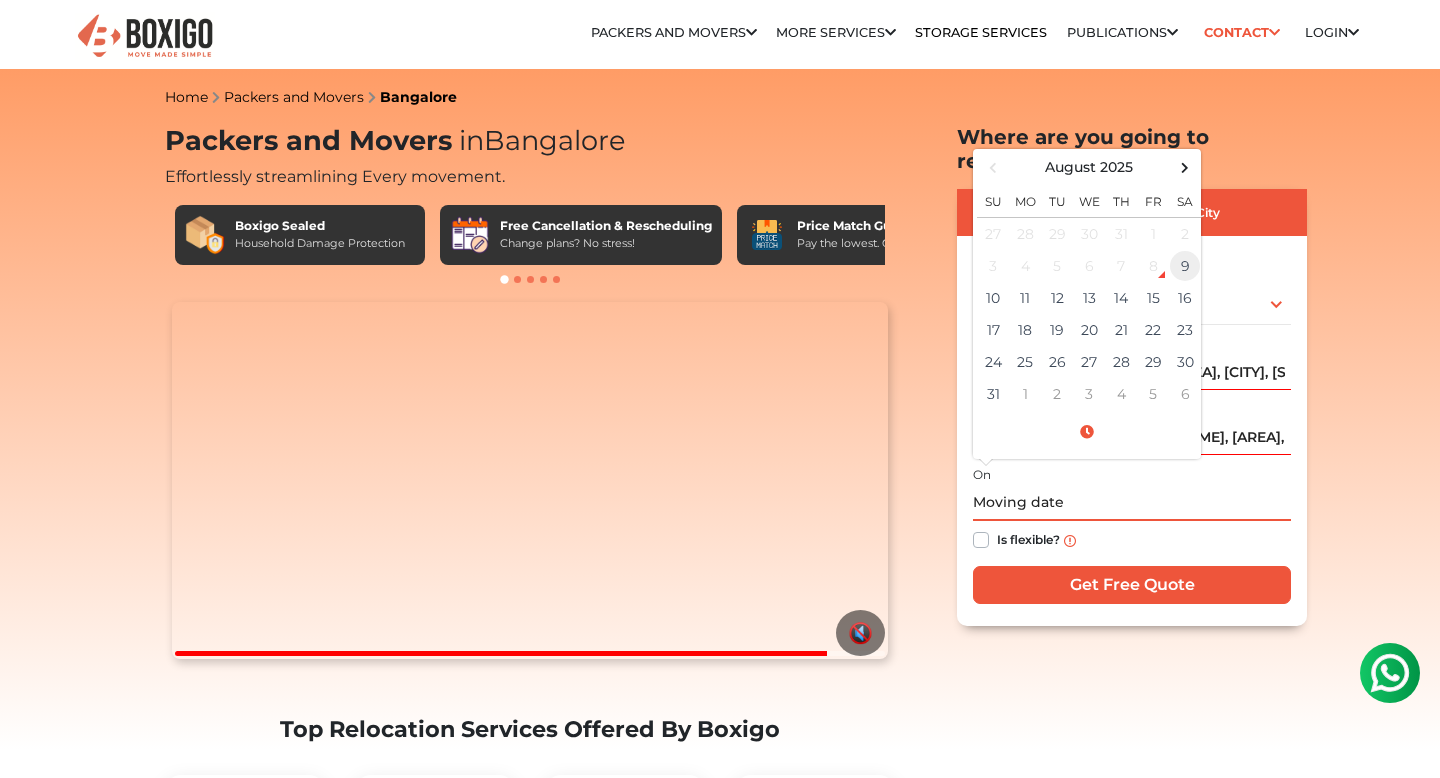 click on "9" at bounding box center [1185, 266] 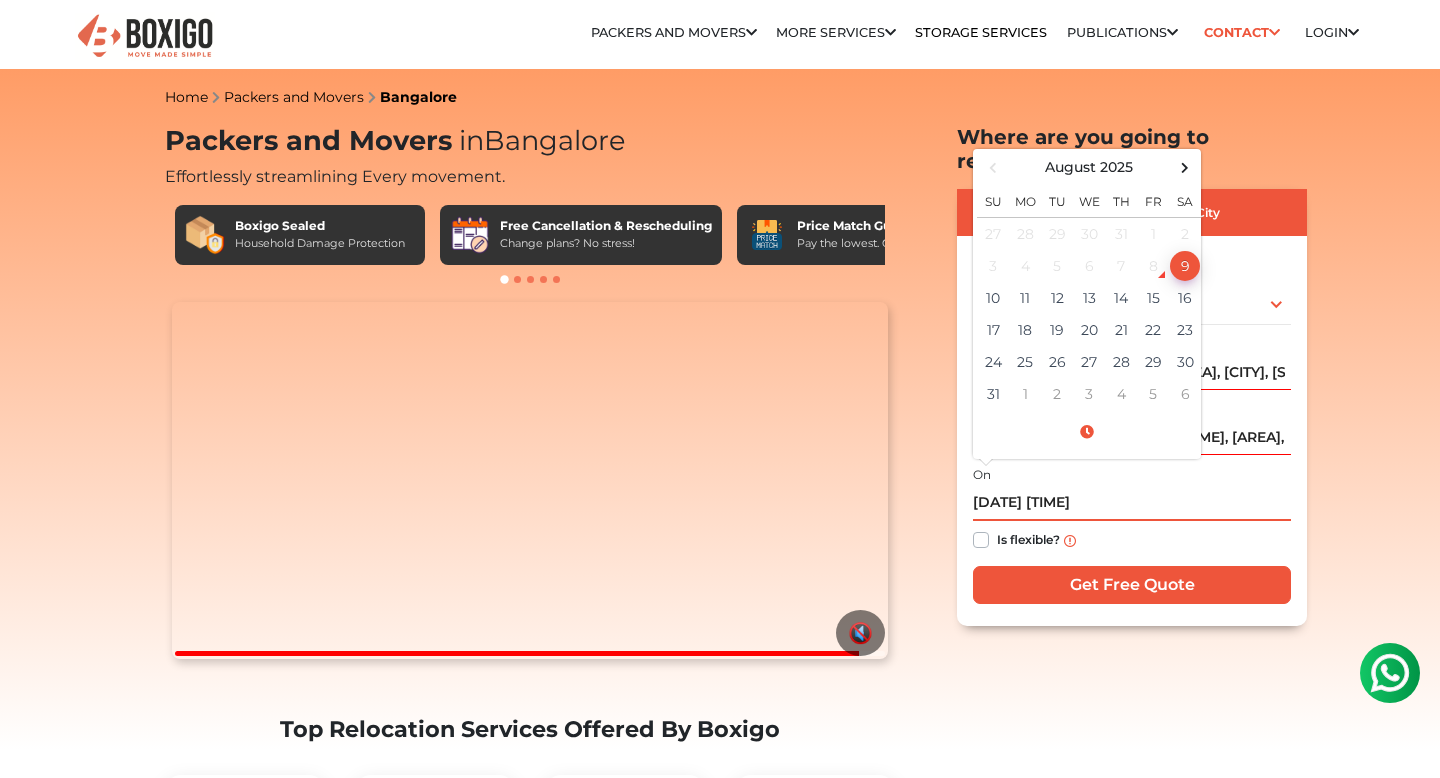 click on "8" at bounding box center [1153, 266] 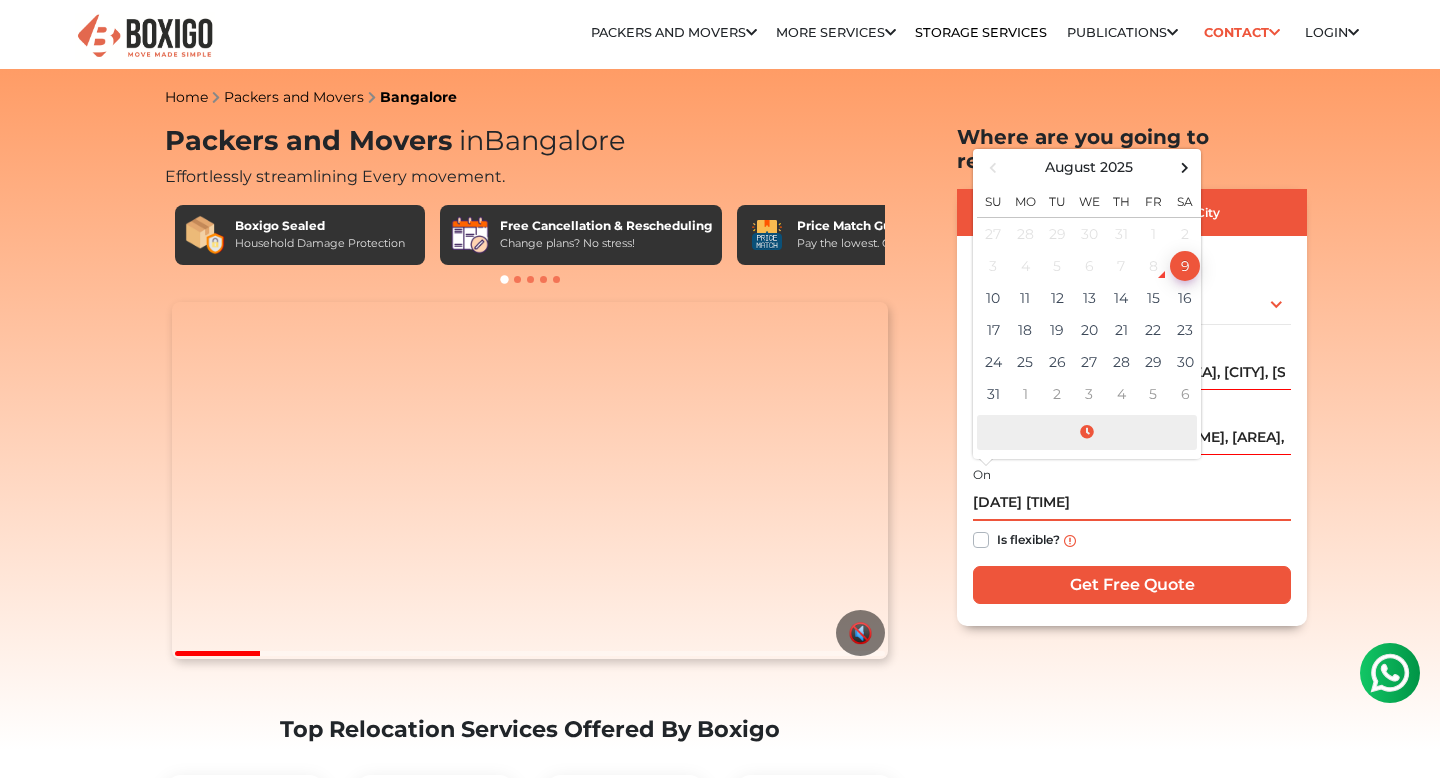 click at bounding box center [1087, 432] 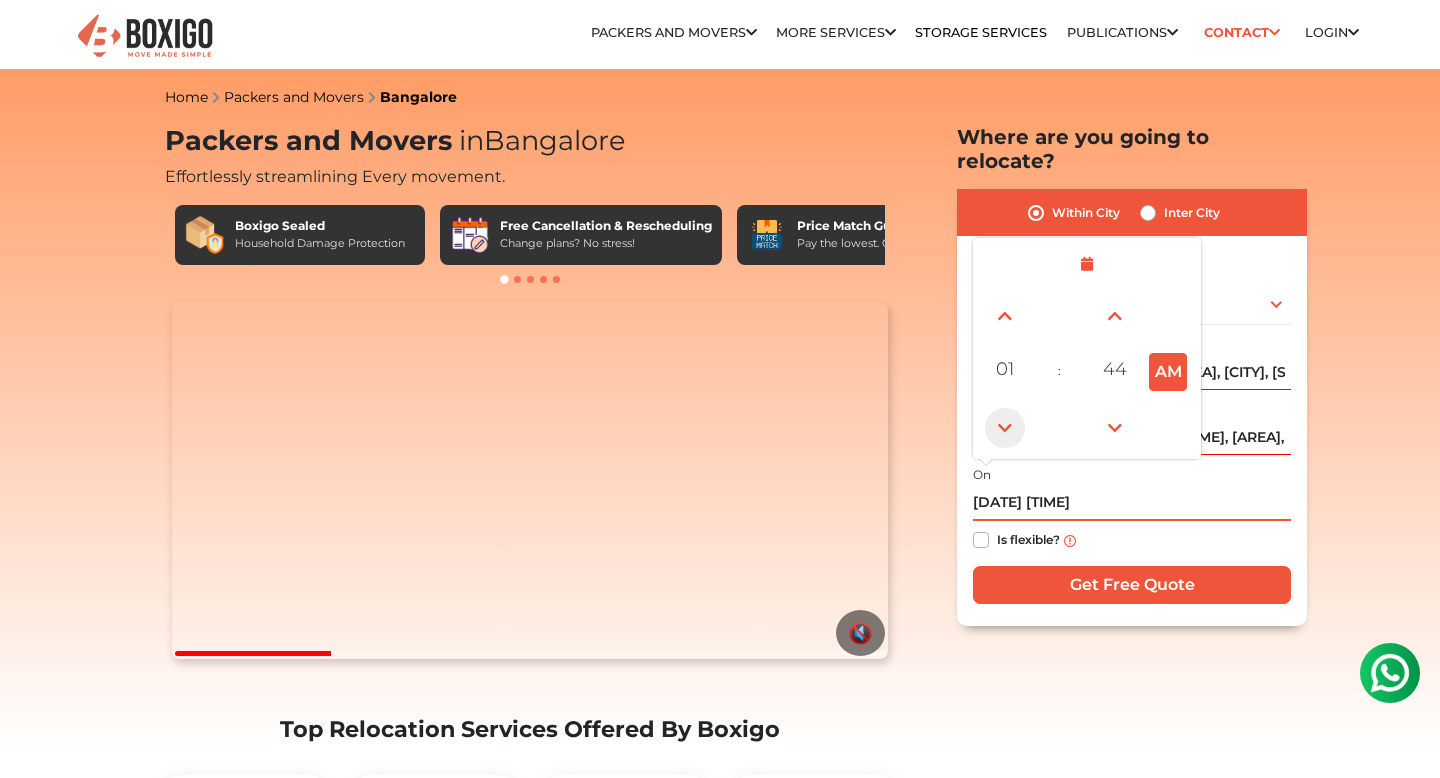 click at bounding box center (1005, 428) 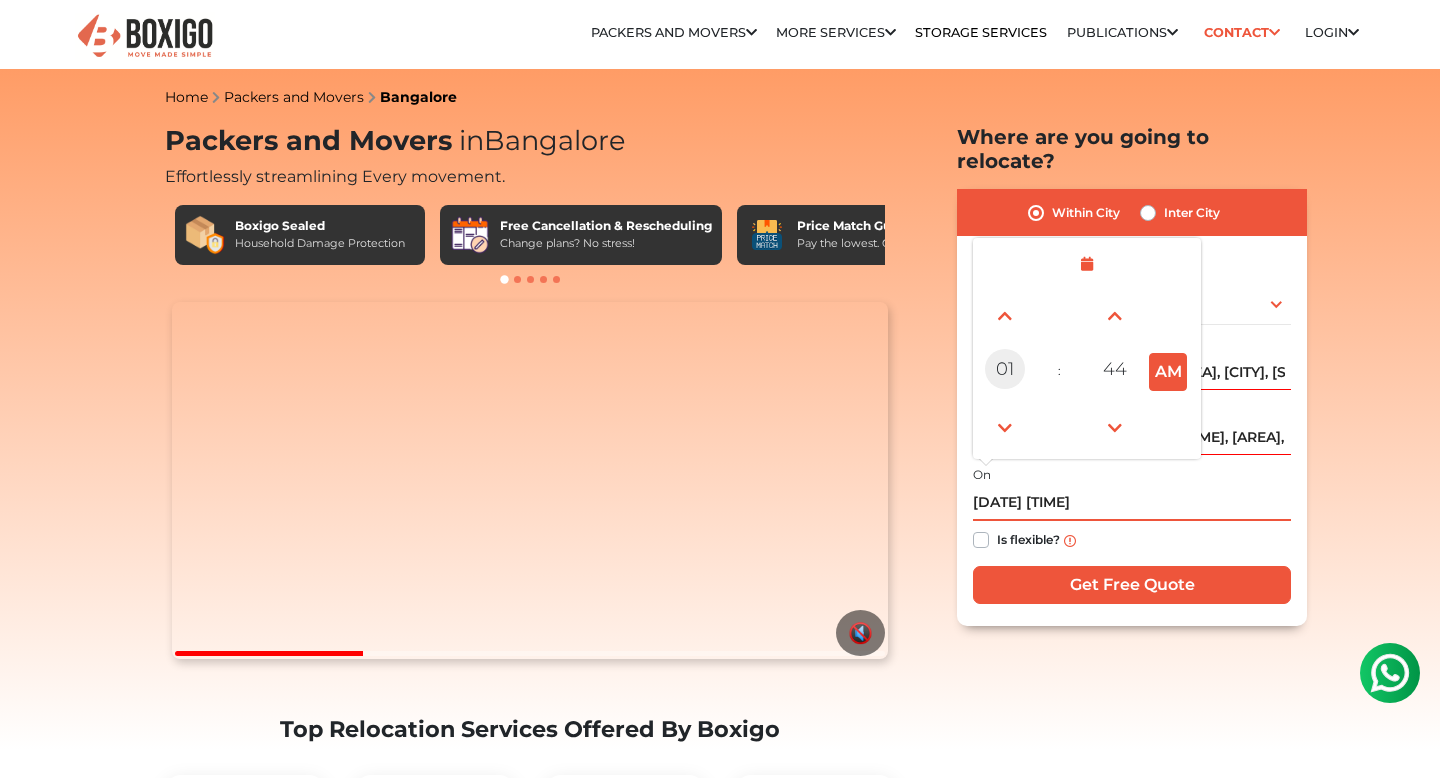 click on "01" at bounding box center (1005, 369) 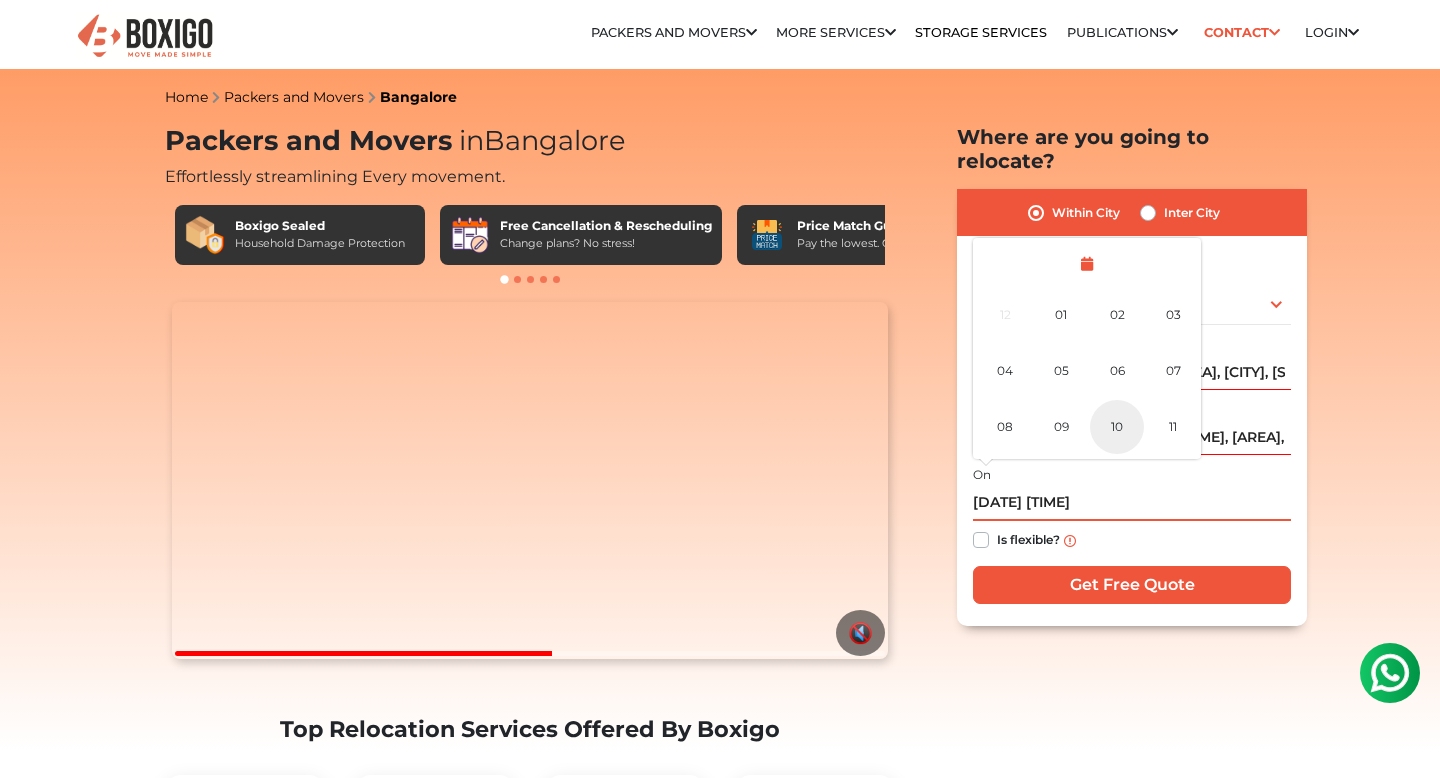 click on "10" at bounding box center [1117, 427] 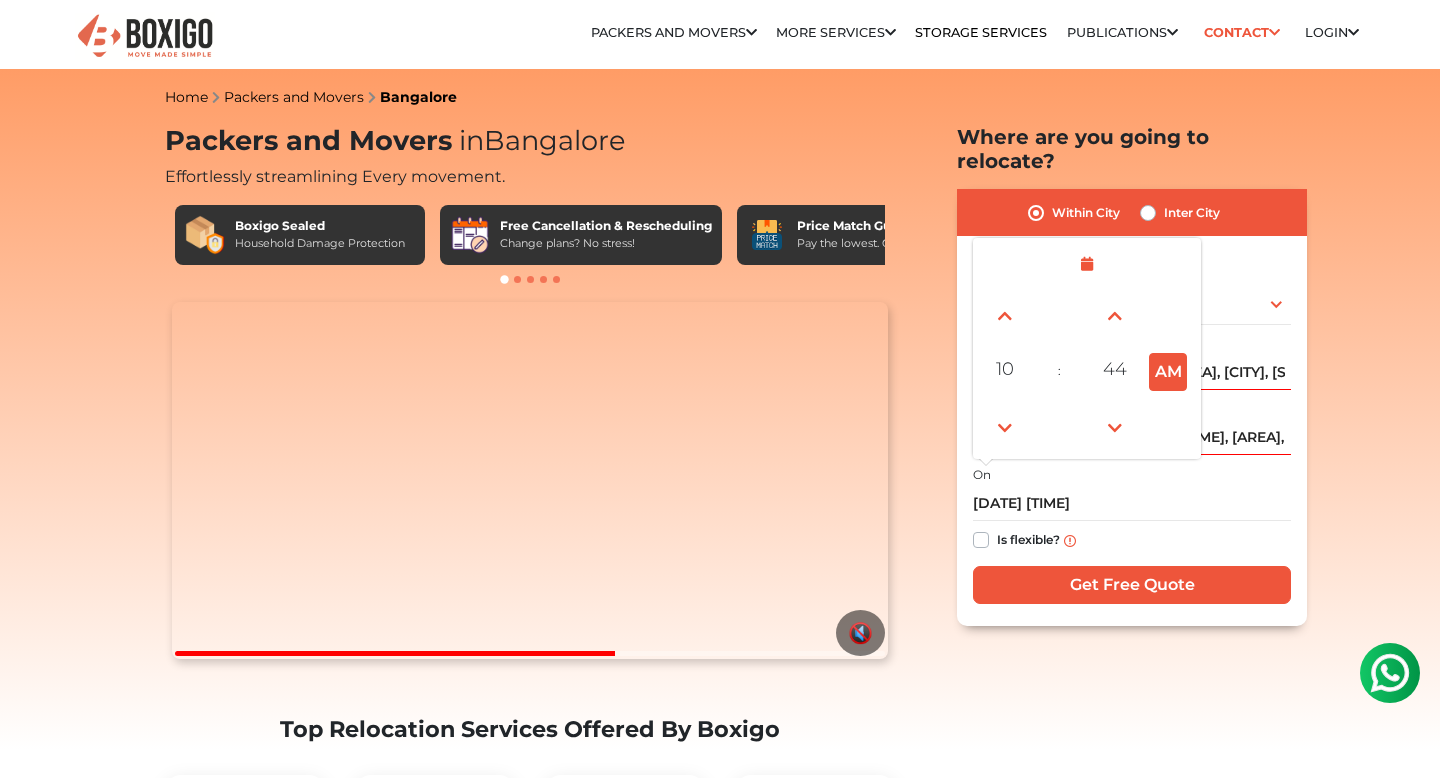 click on "Is flexible?" at bounding box center (1132, 540) 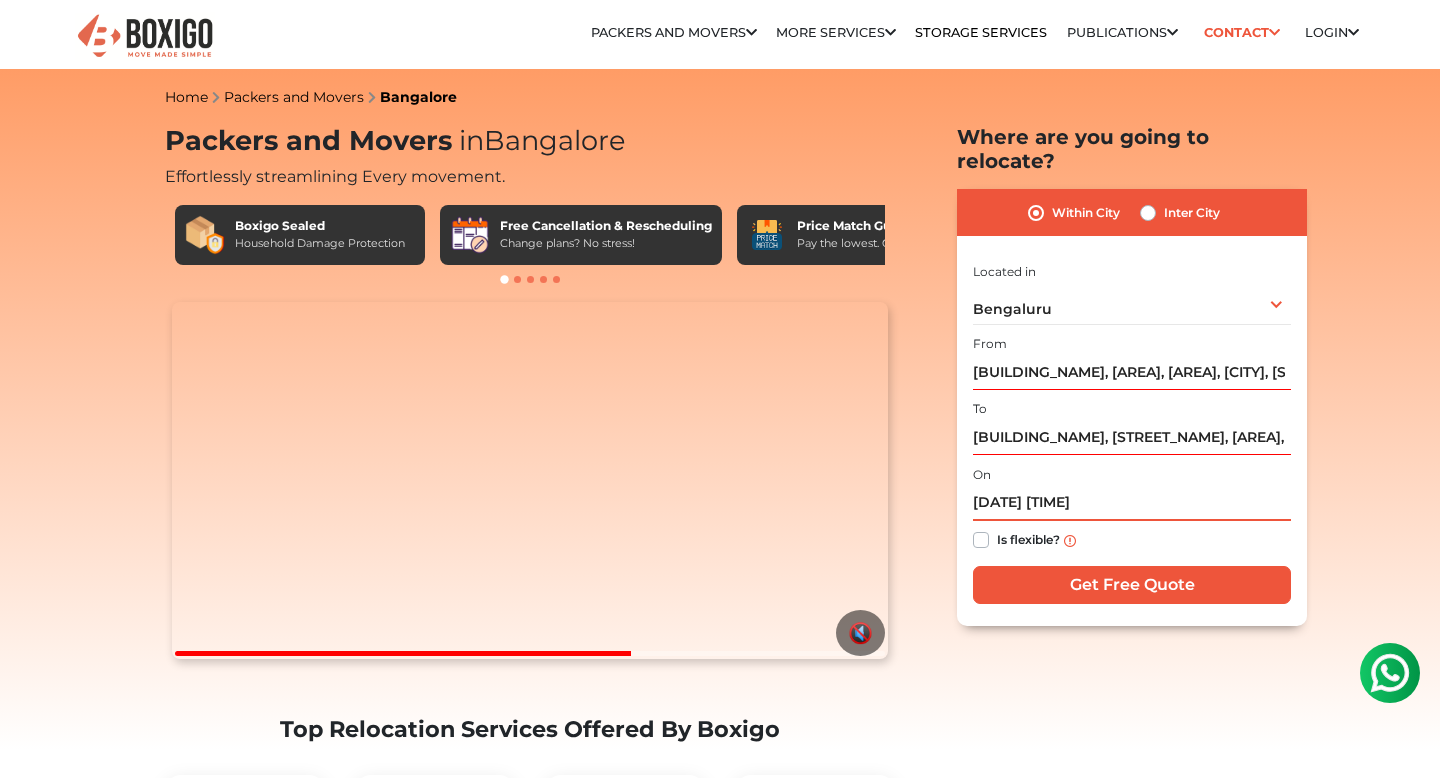 click on "[DATE] [TIME]" at bounding box center [1132, 503] 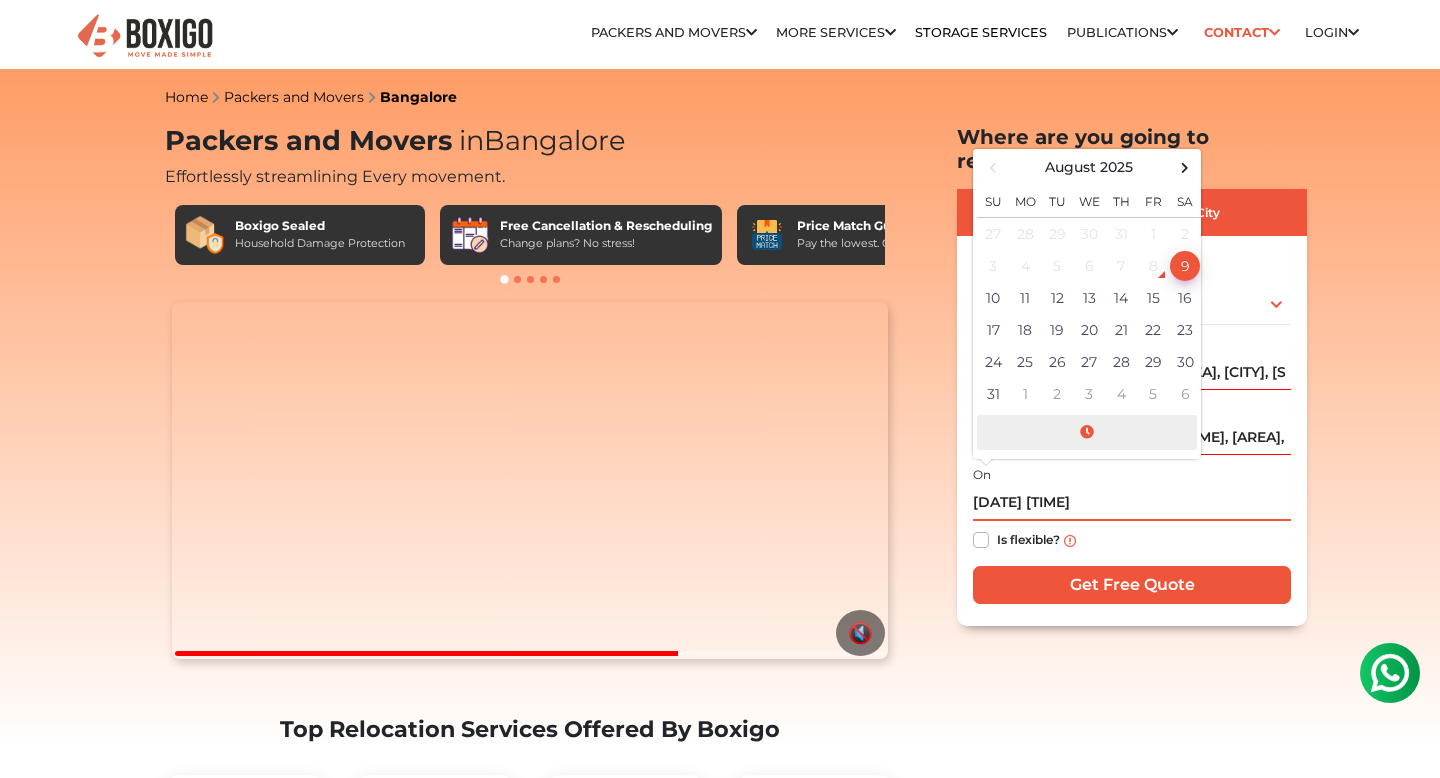 click at bounding box center (1087, 432) 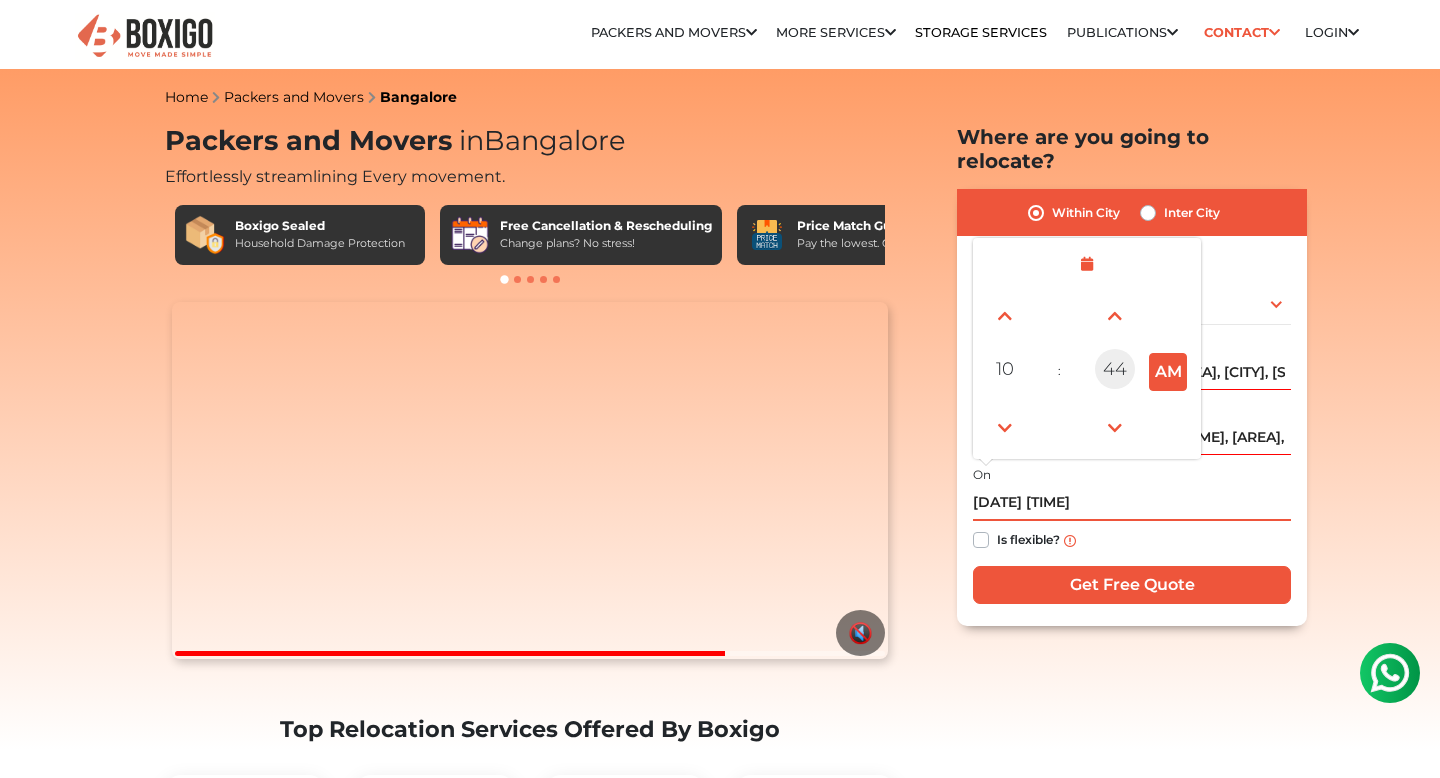 click on "44" at bounding box center (1115, 369) 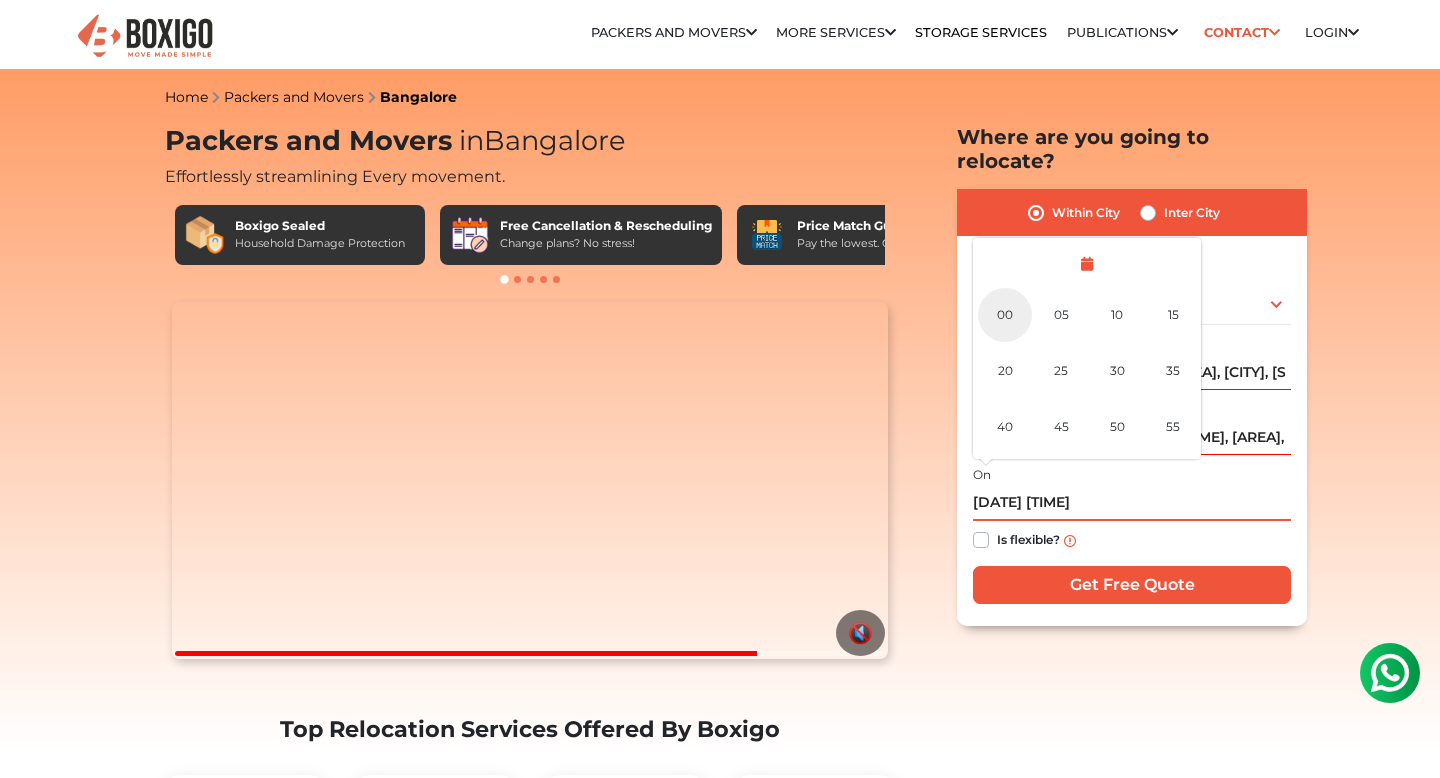 click on "00" at bounding box center [1005, 315] 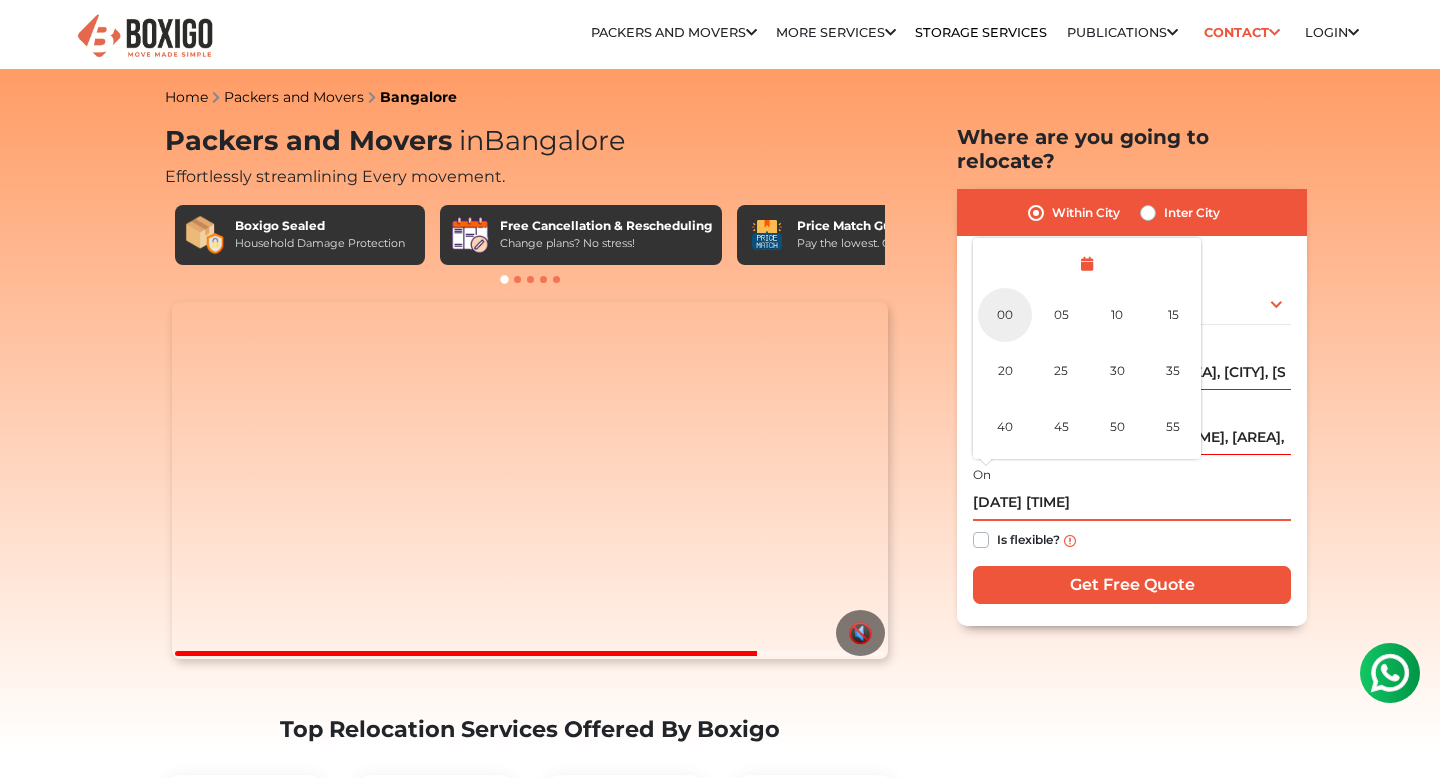 type on "[DATE] [TIME]" 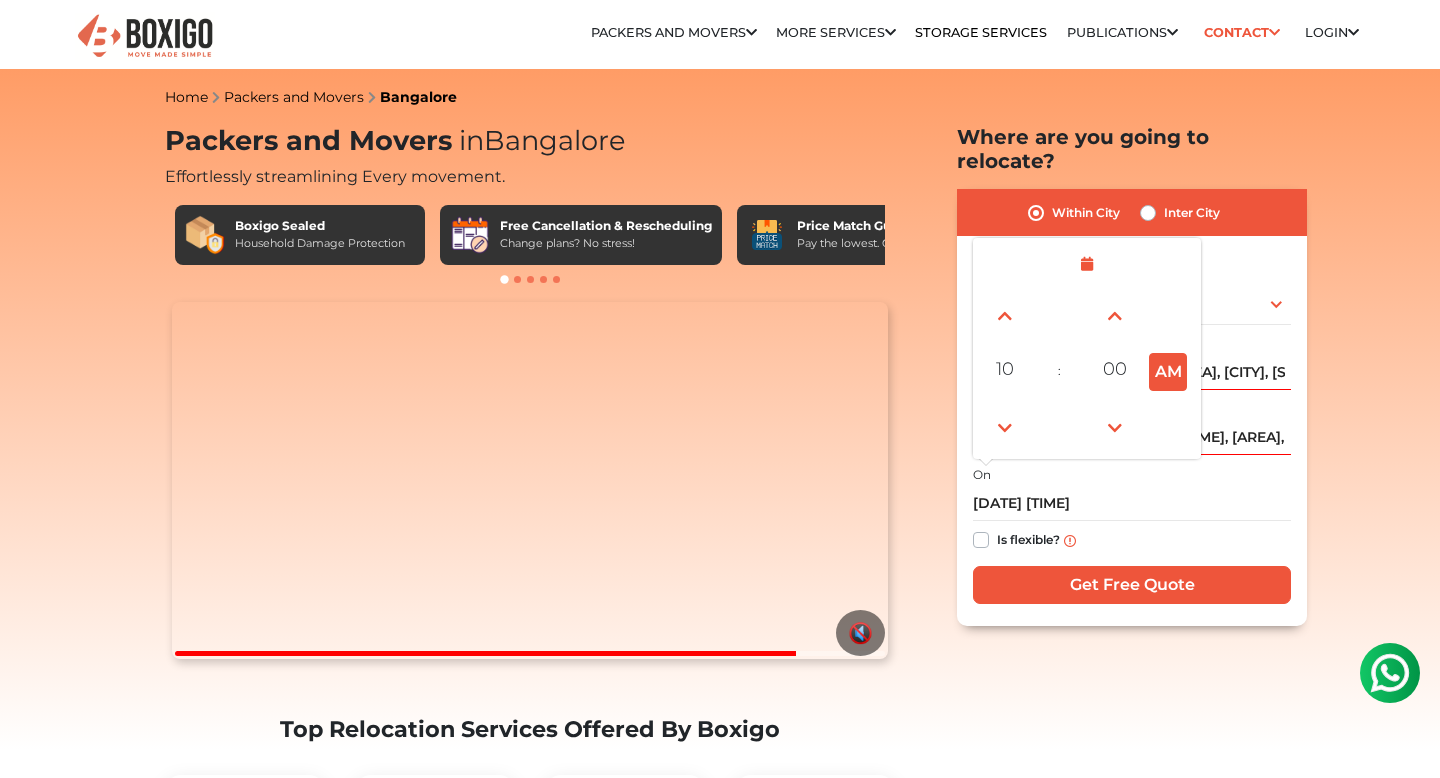 click on "Is flexible?" at bounding box center (1132, 540) 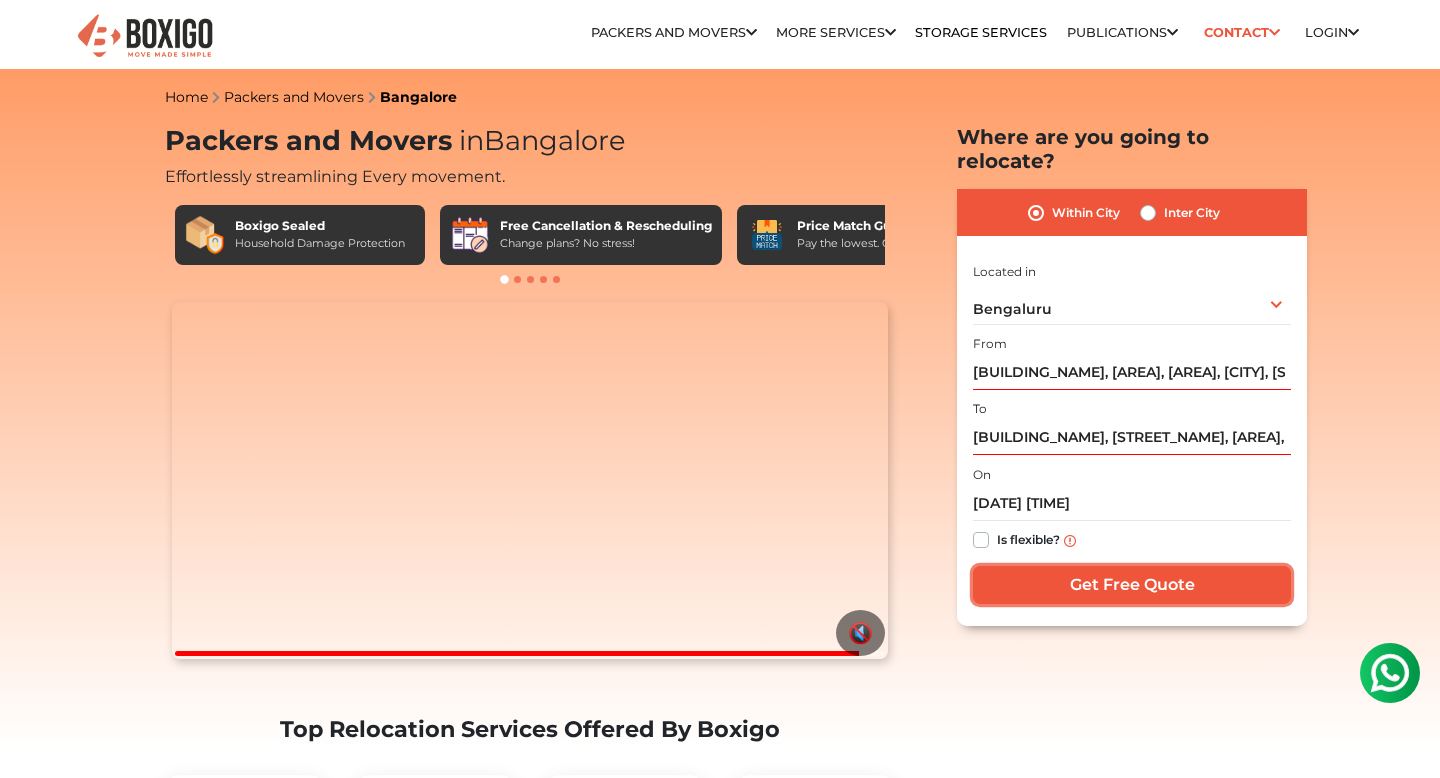 click on "Get Free Quote" at bounding box center [1132, 585] 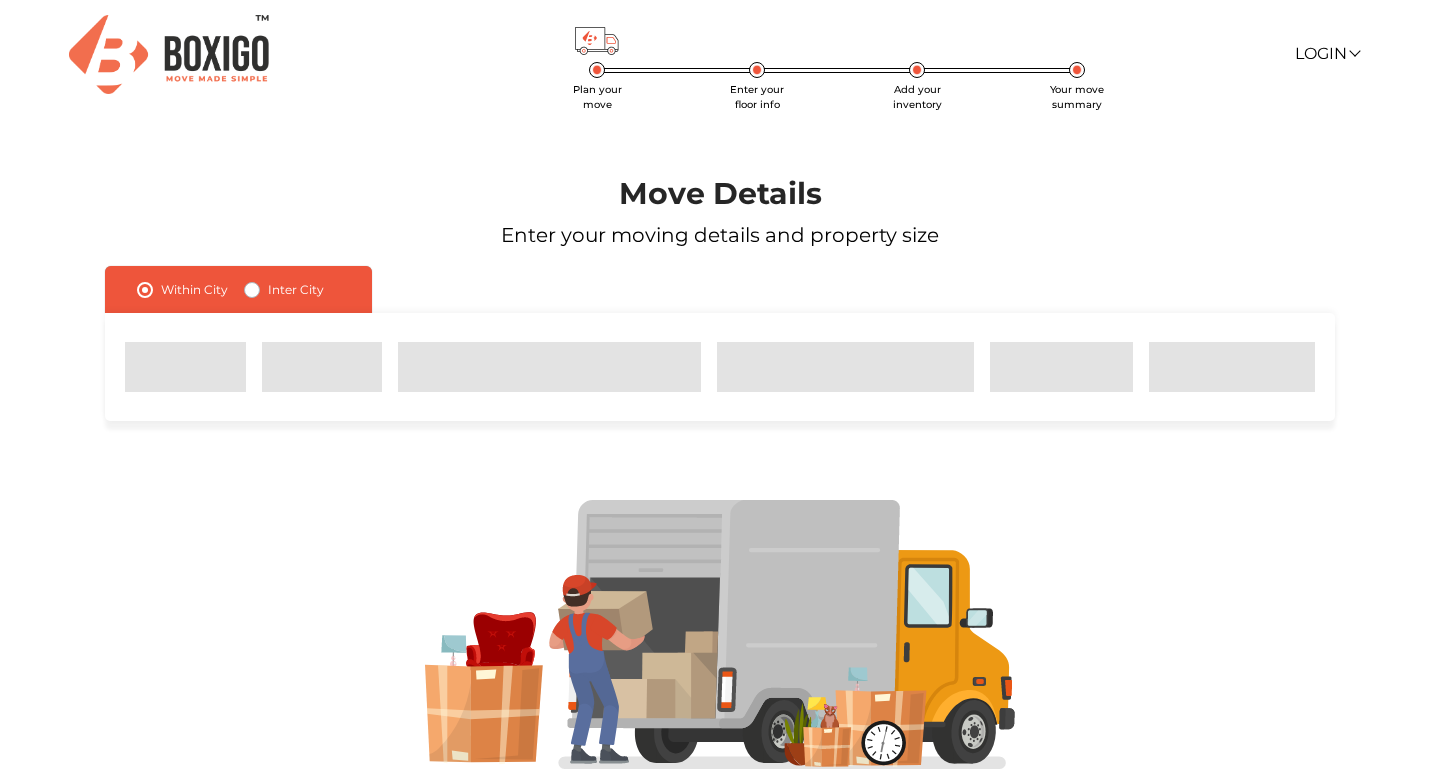 scroll, scrollTop: 0, scrollLeft: 0, axis: both 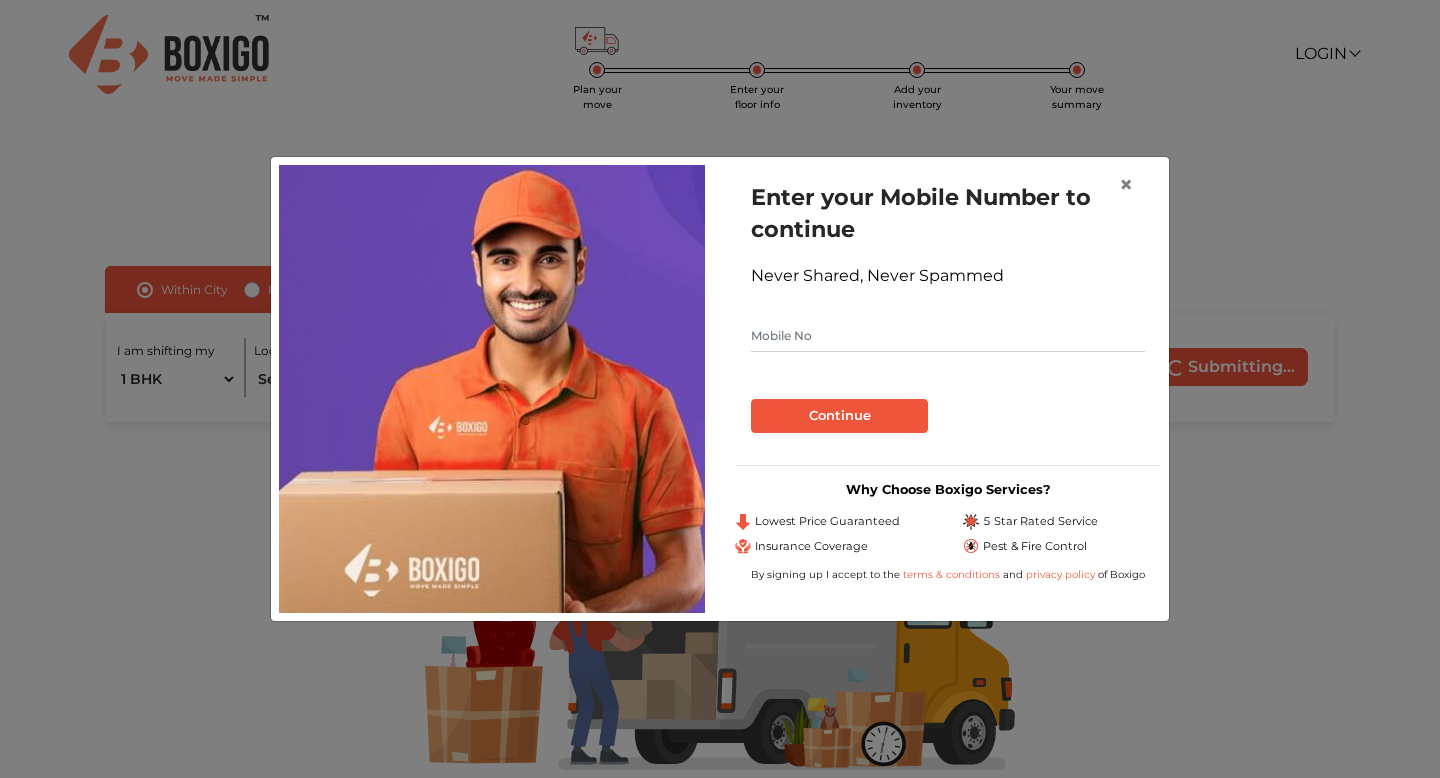 click at bounding box center [948, 336] 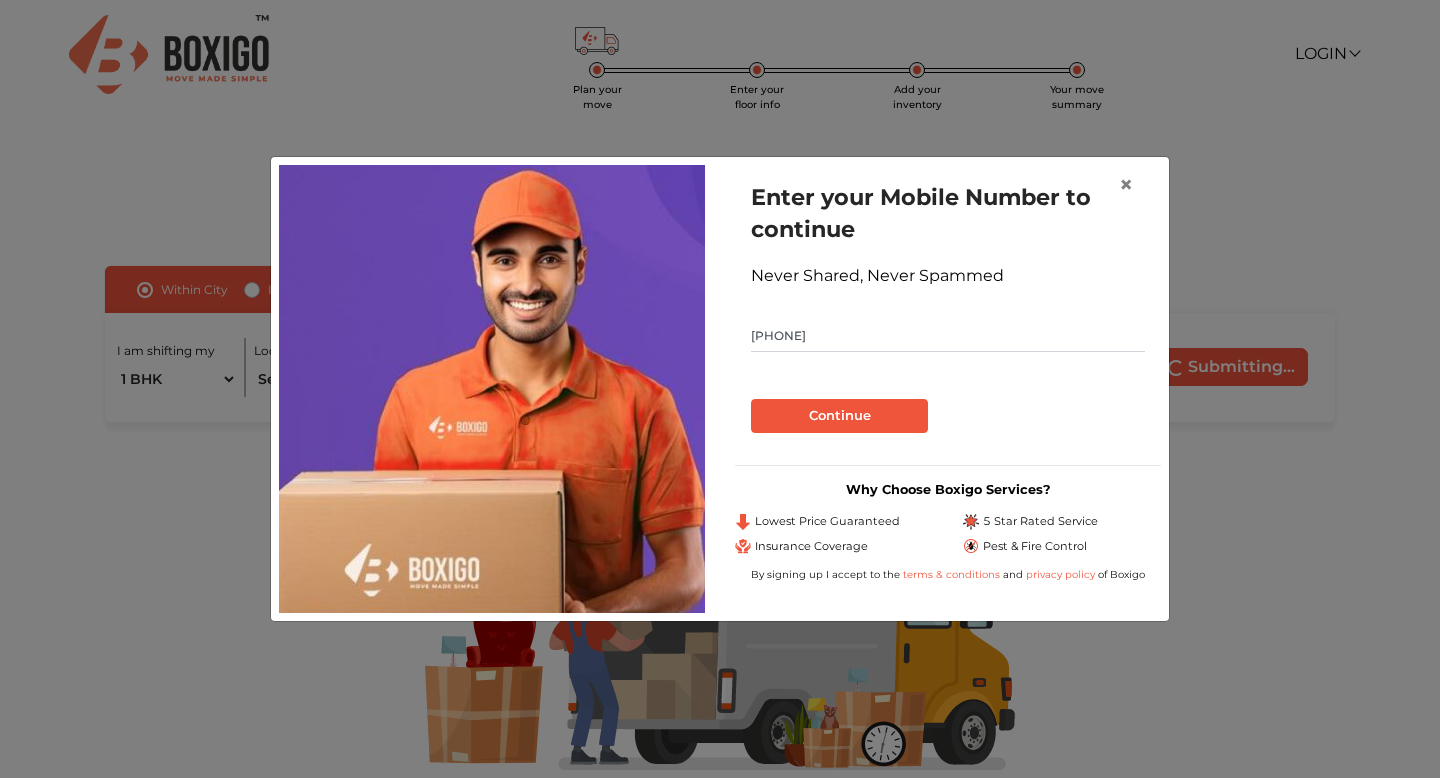 type on "[PHONE]" 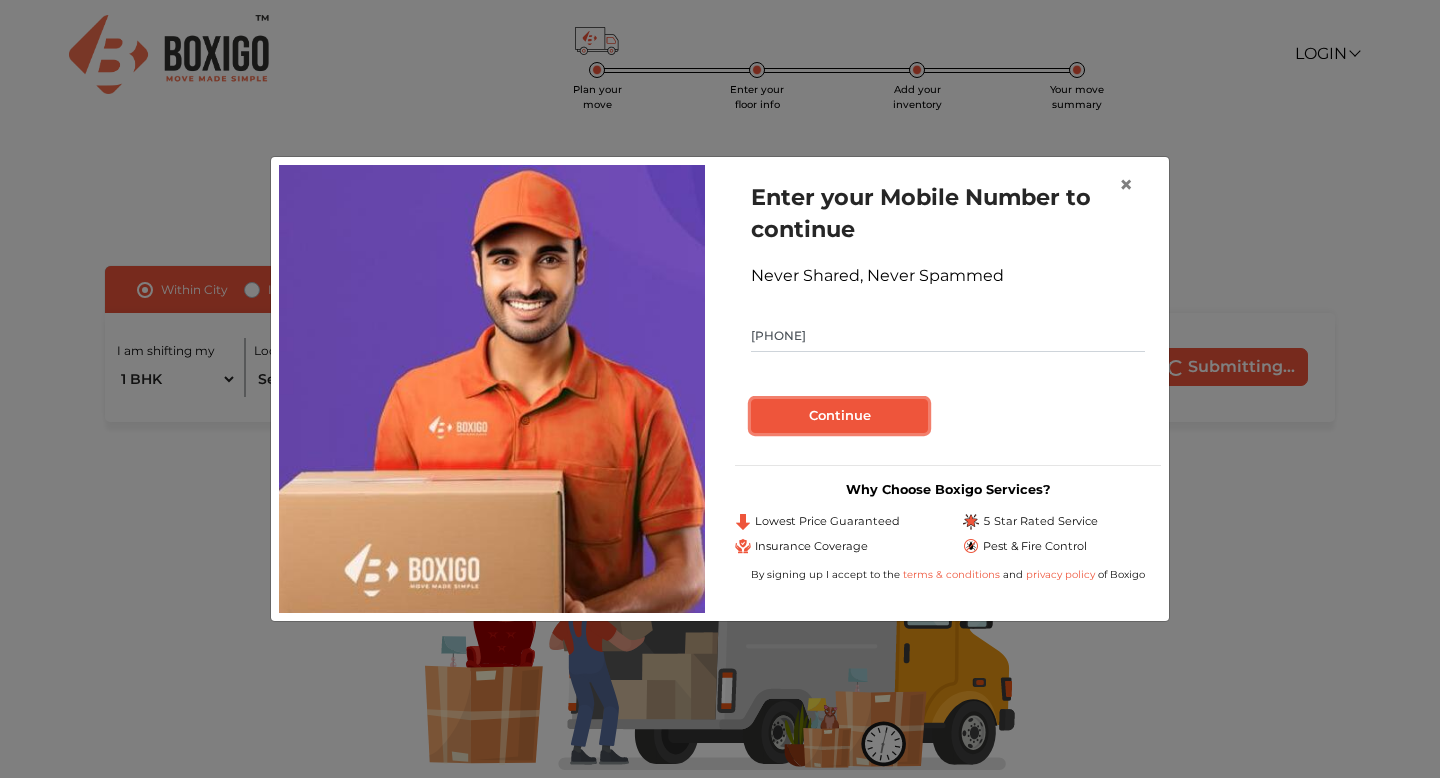 click on "Continue" at bounding box center [839, 416] 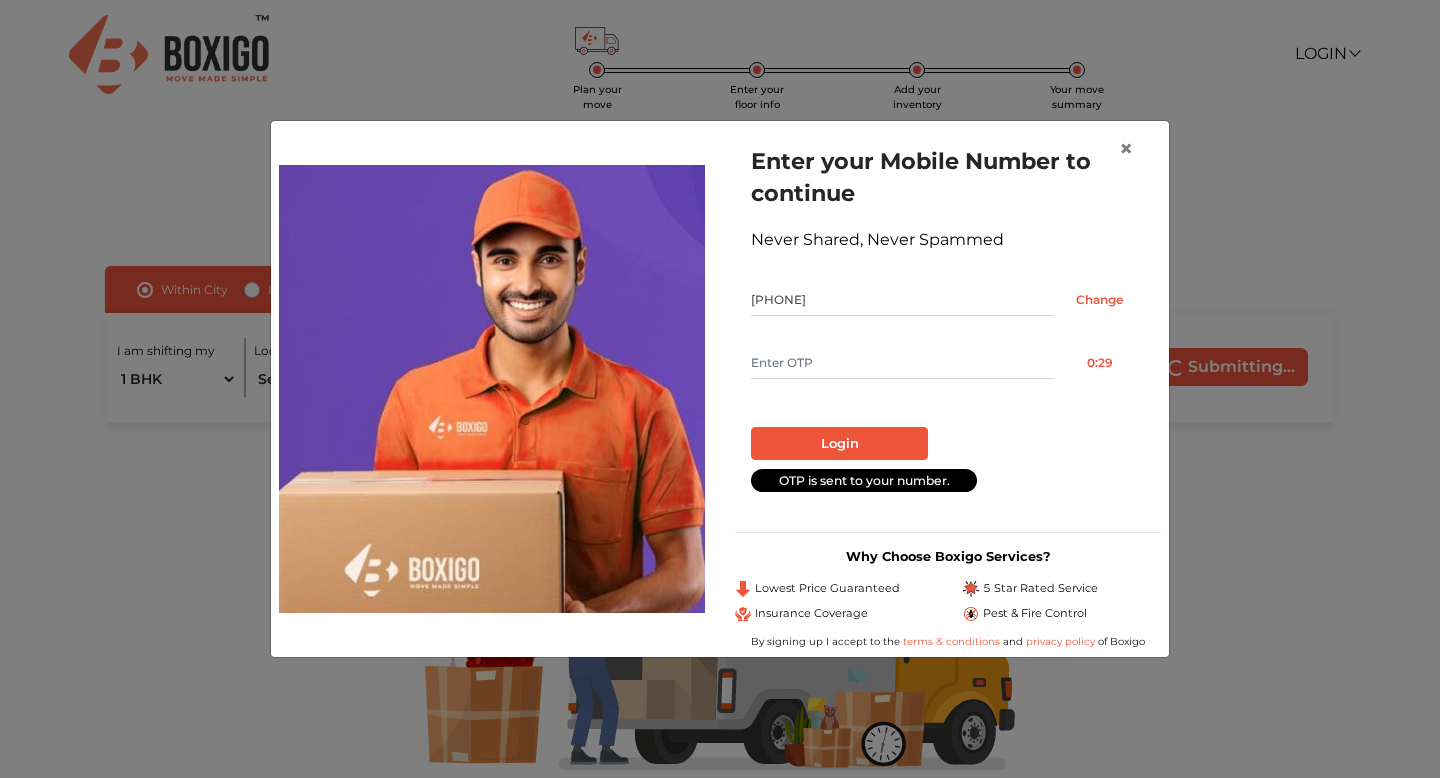 click at bounding box center [902, 363] 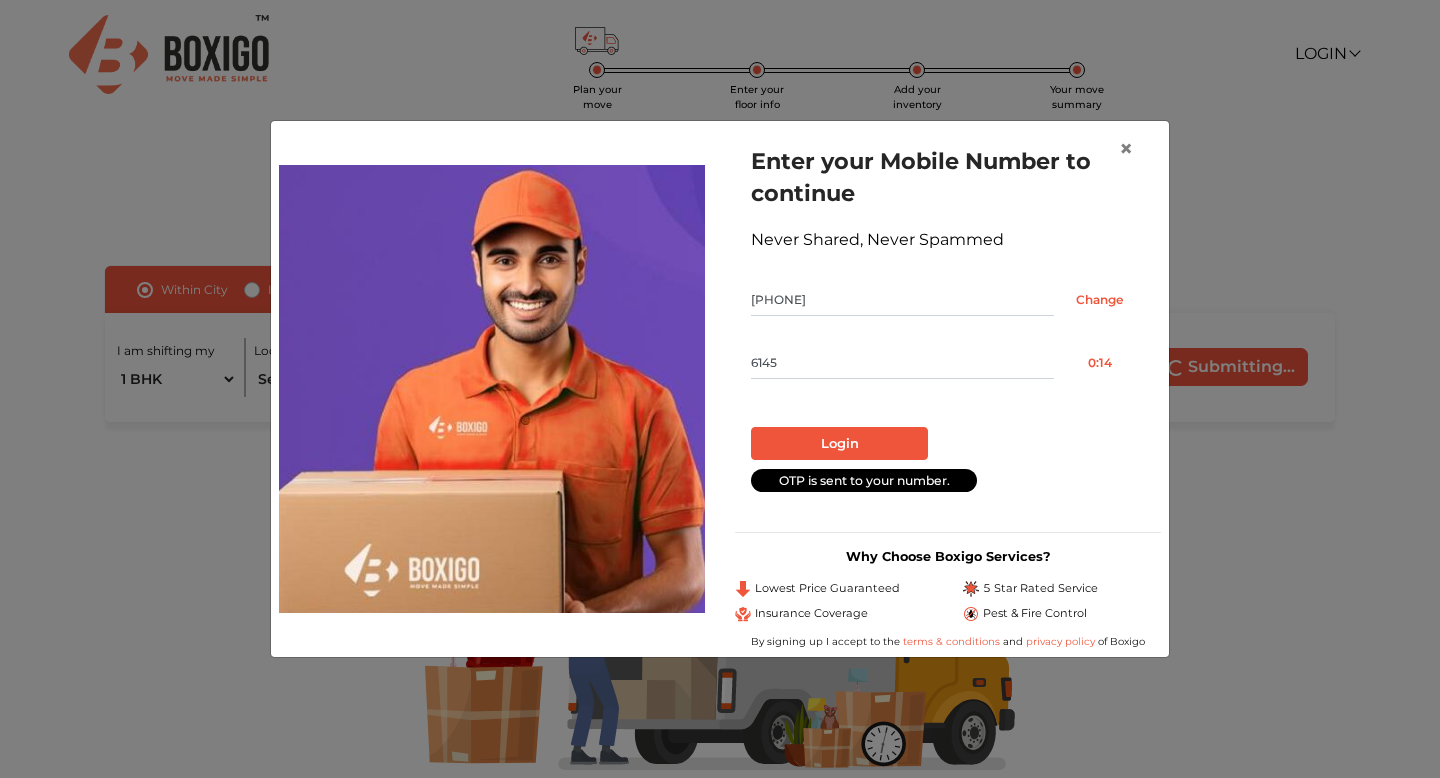 type on "6145" 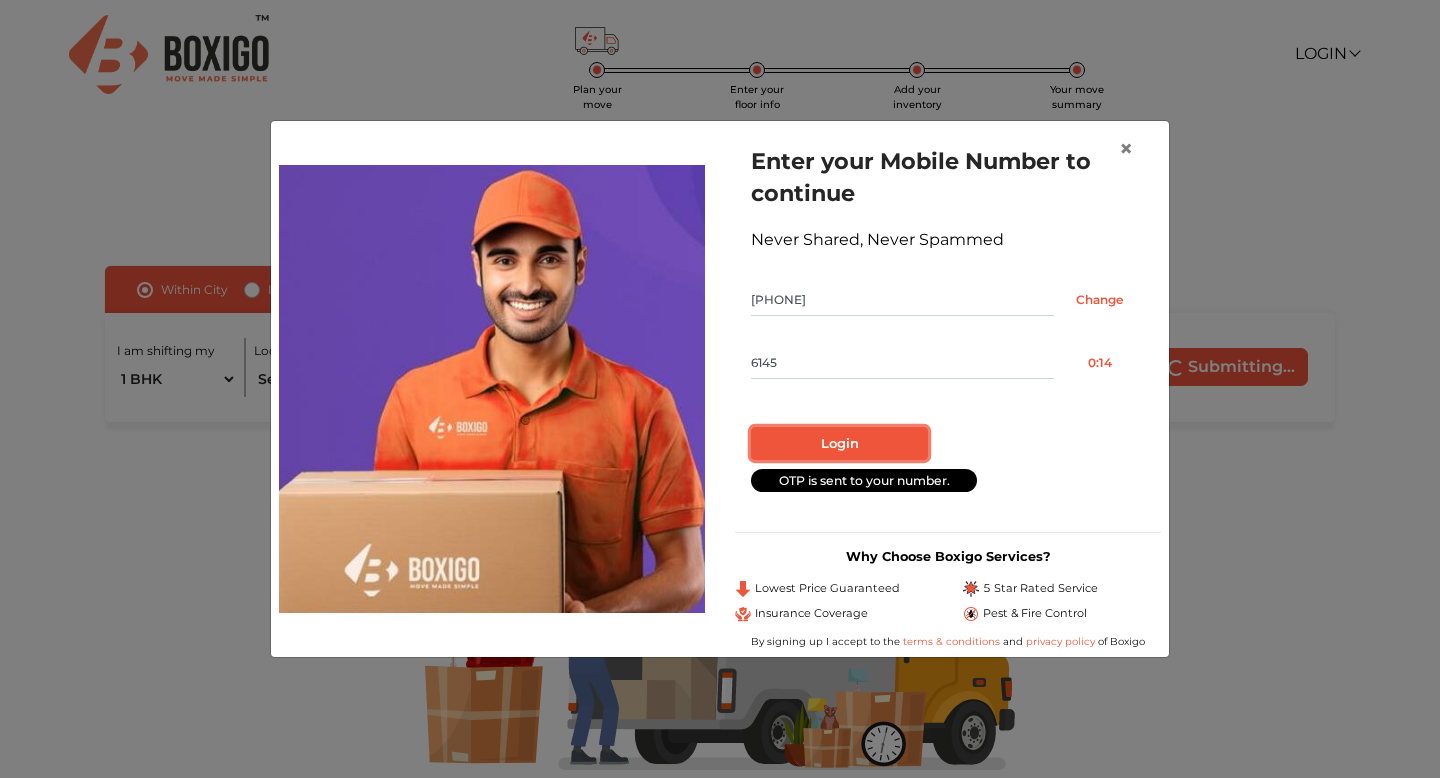 click on "Login" at bounding box center (839, 444) 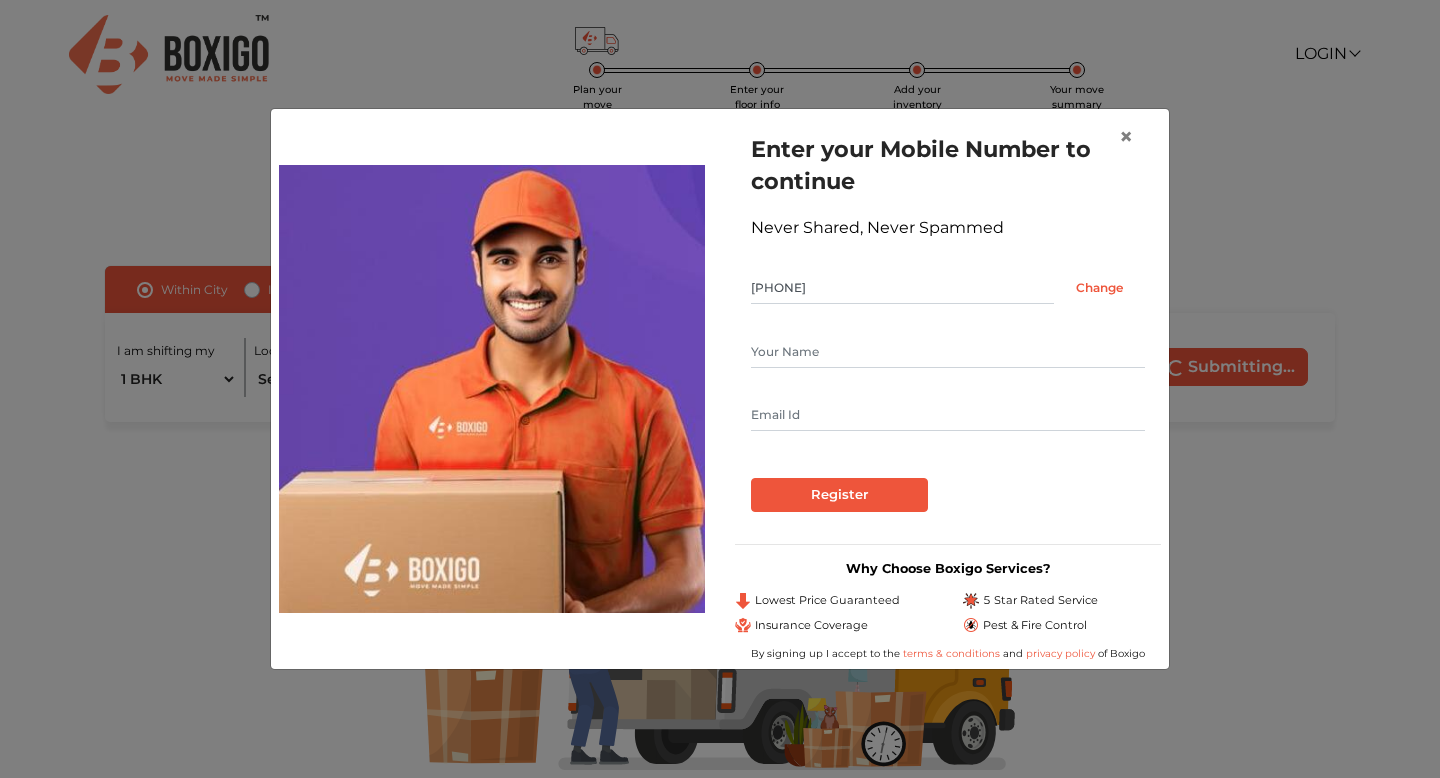 click at bounding box center (948, 415) 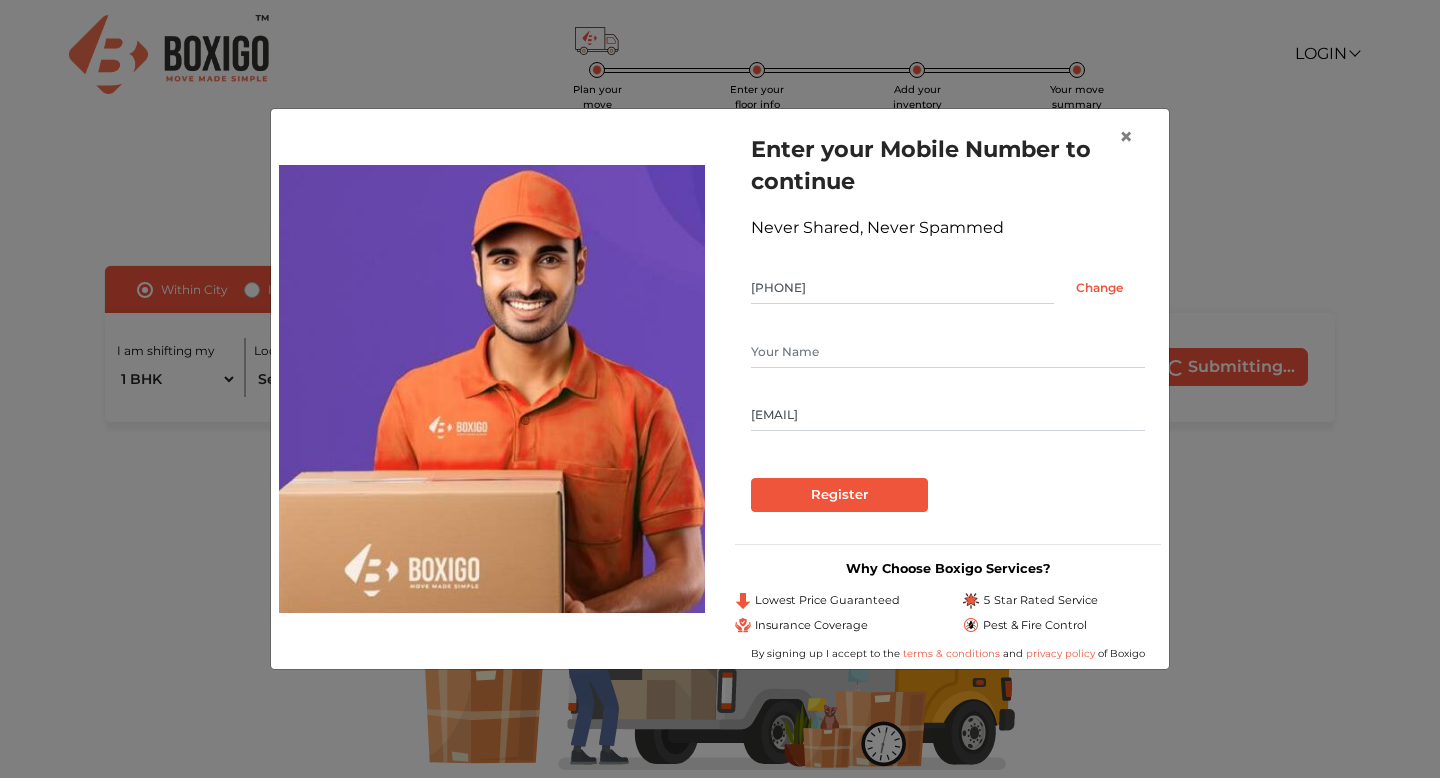 type on "[EMAIL]" 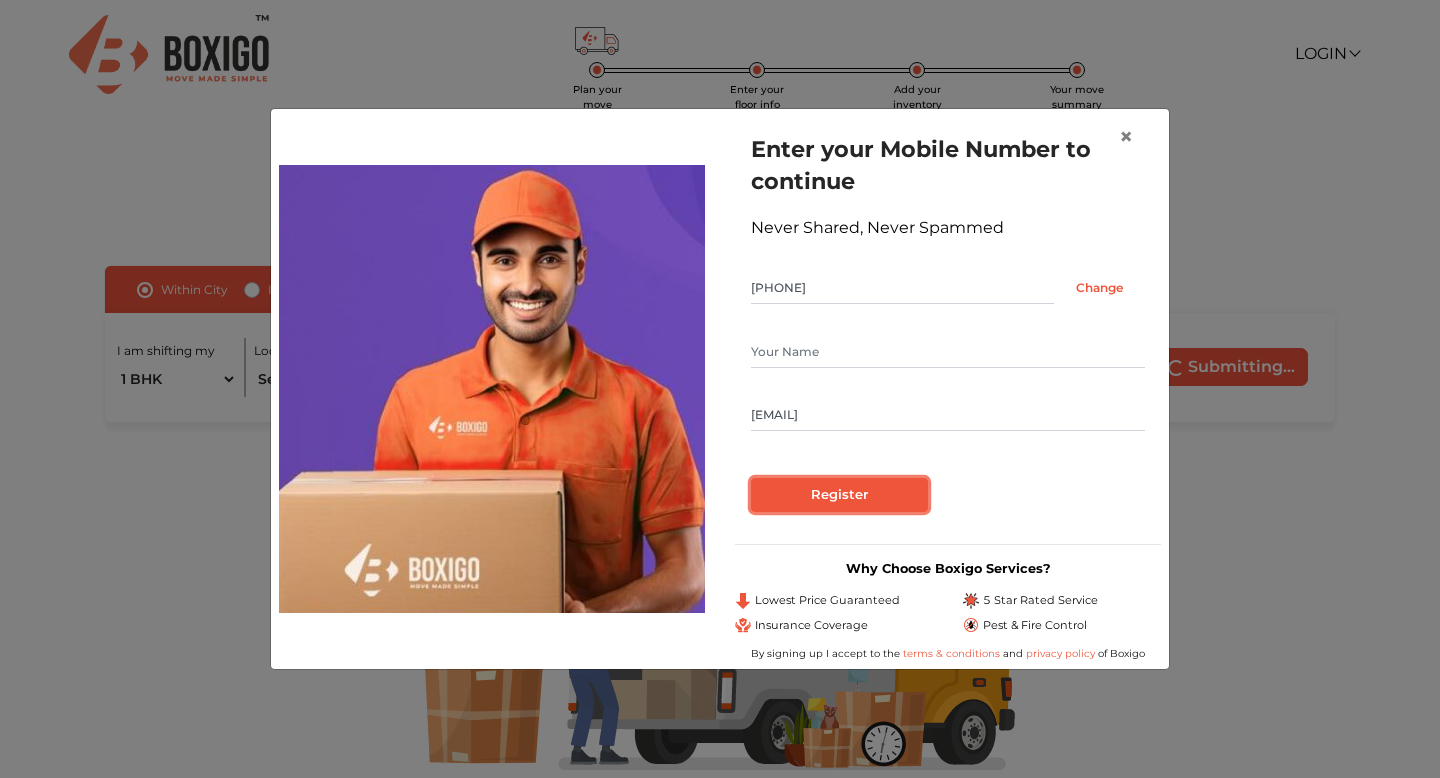 click on "Register" at bounding box center (839, 495) 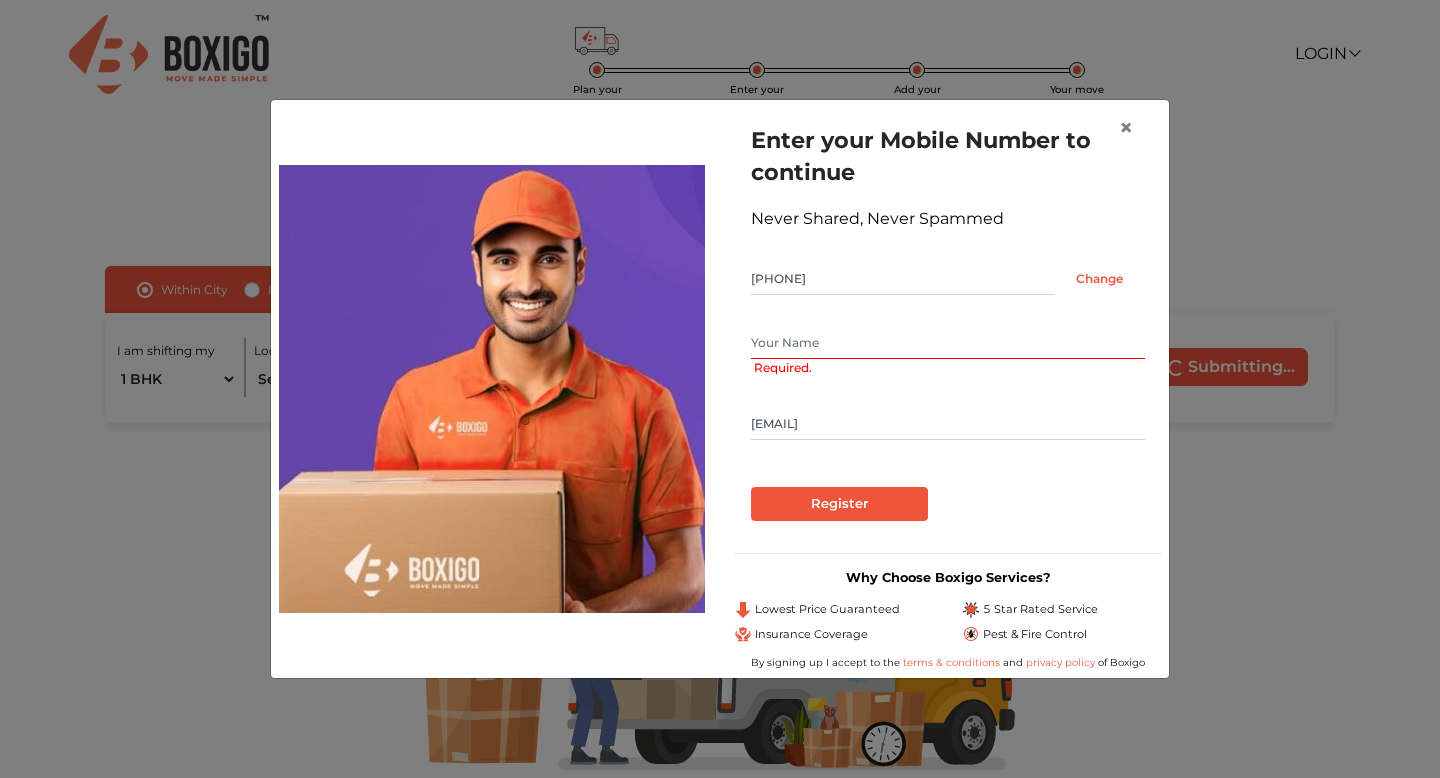click at bounding box center [948, 343] 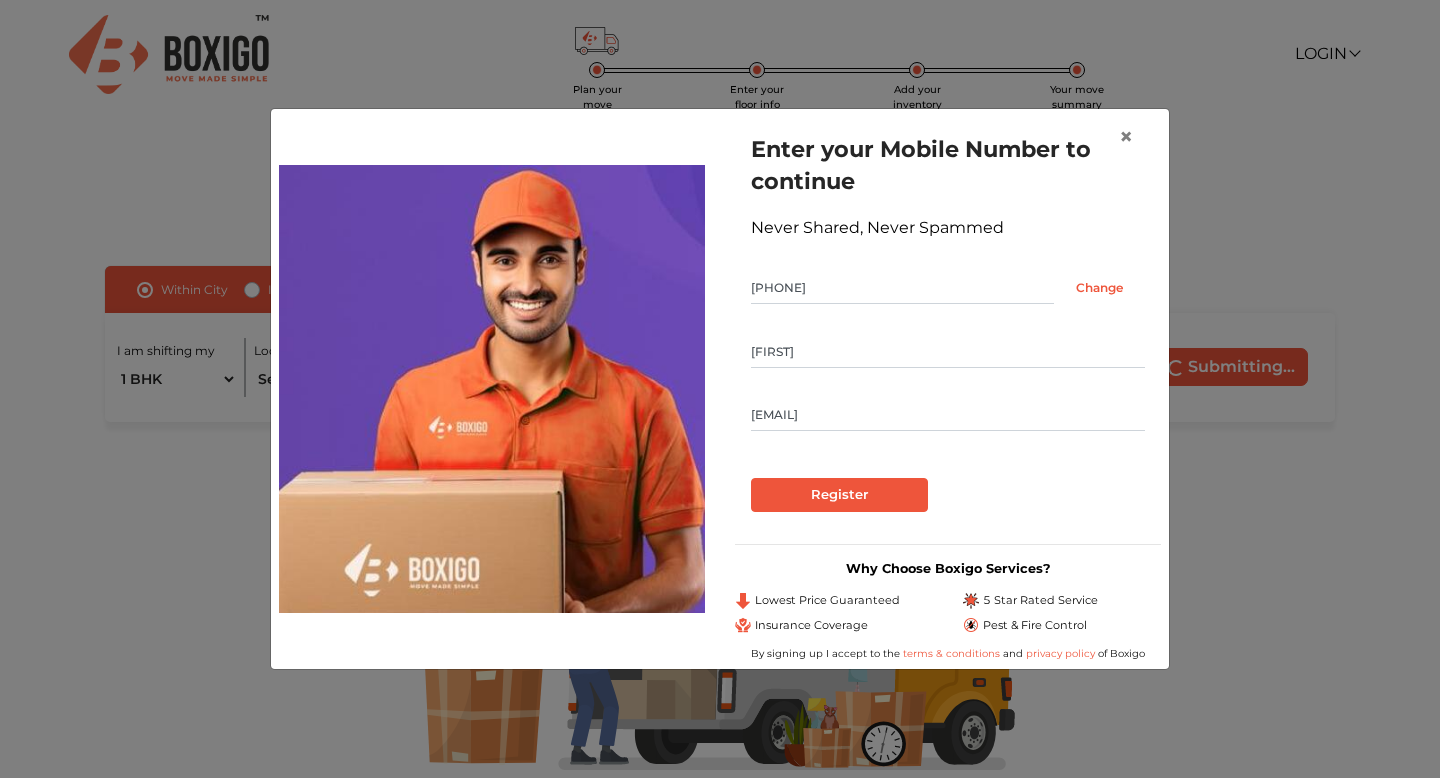 type on "Kanishk" 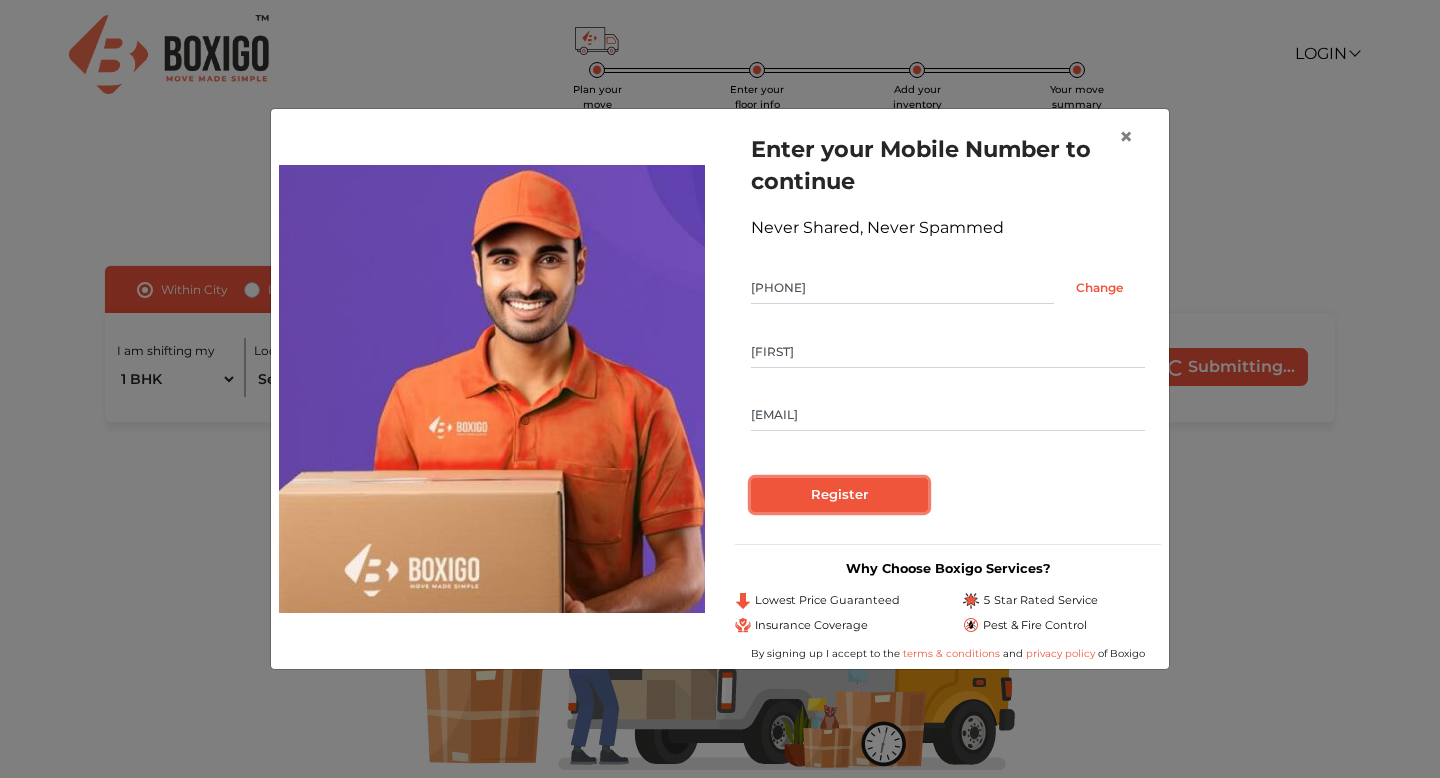 click on "Register" at bounding box center (839, 495) 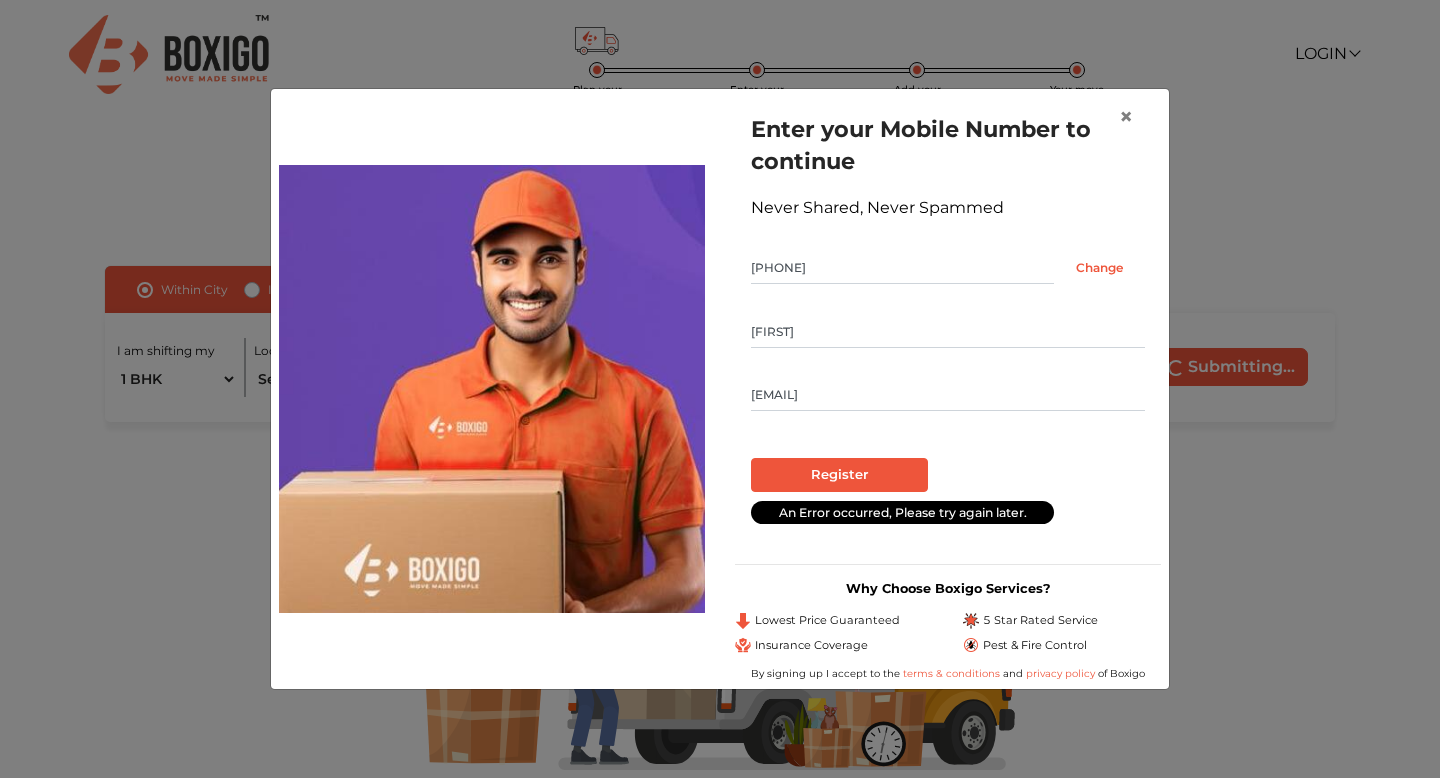 click at bounding box center (948, 451) 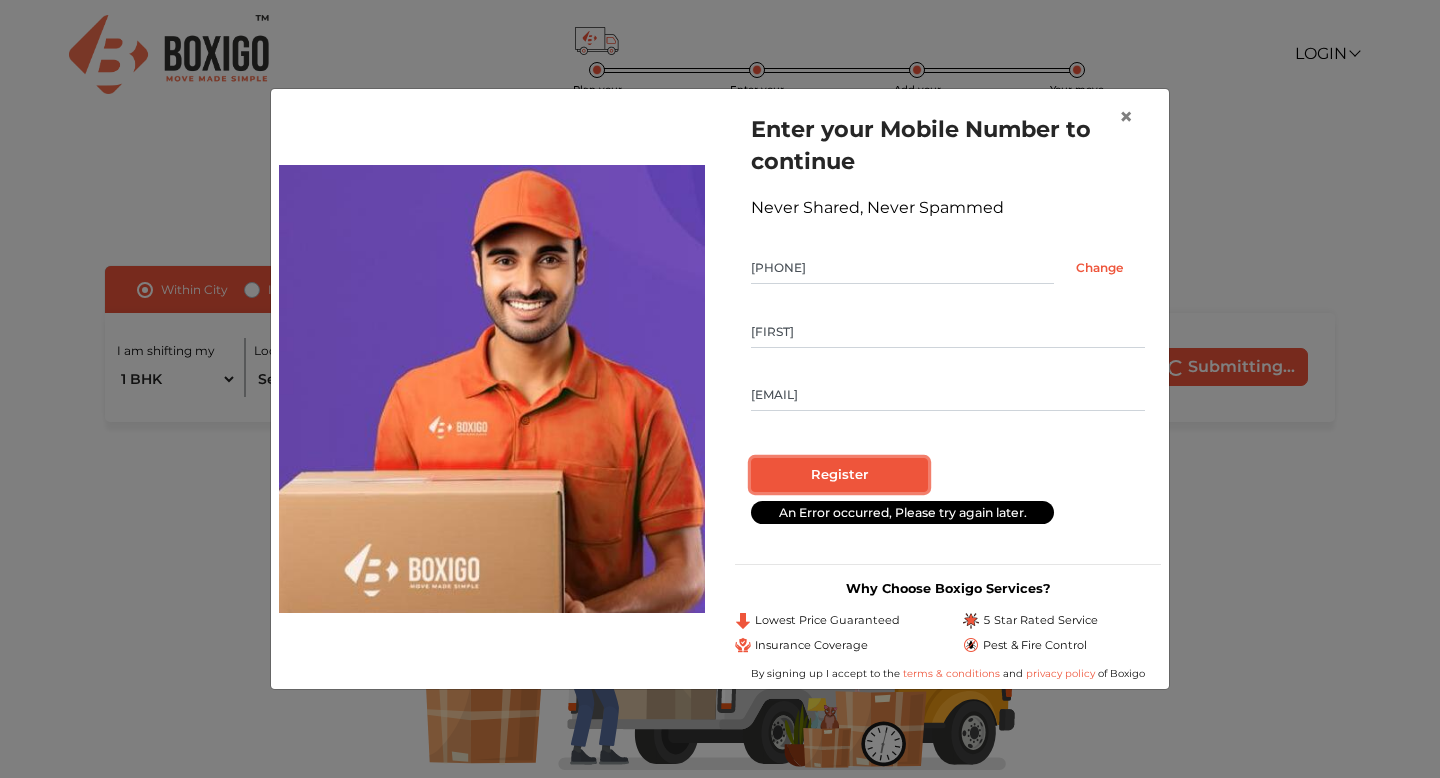 click on "Register" at bounding box center [839, 475] 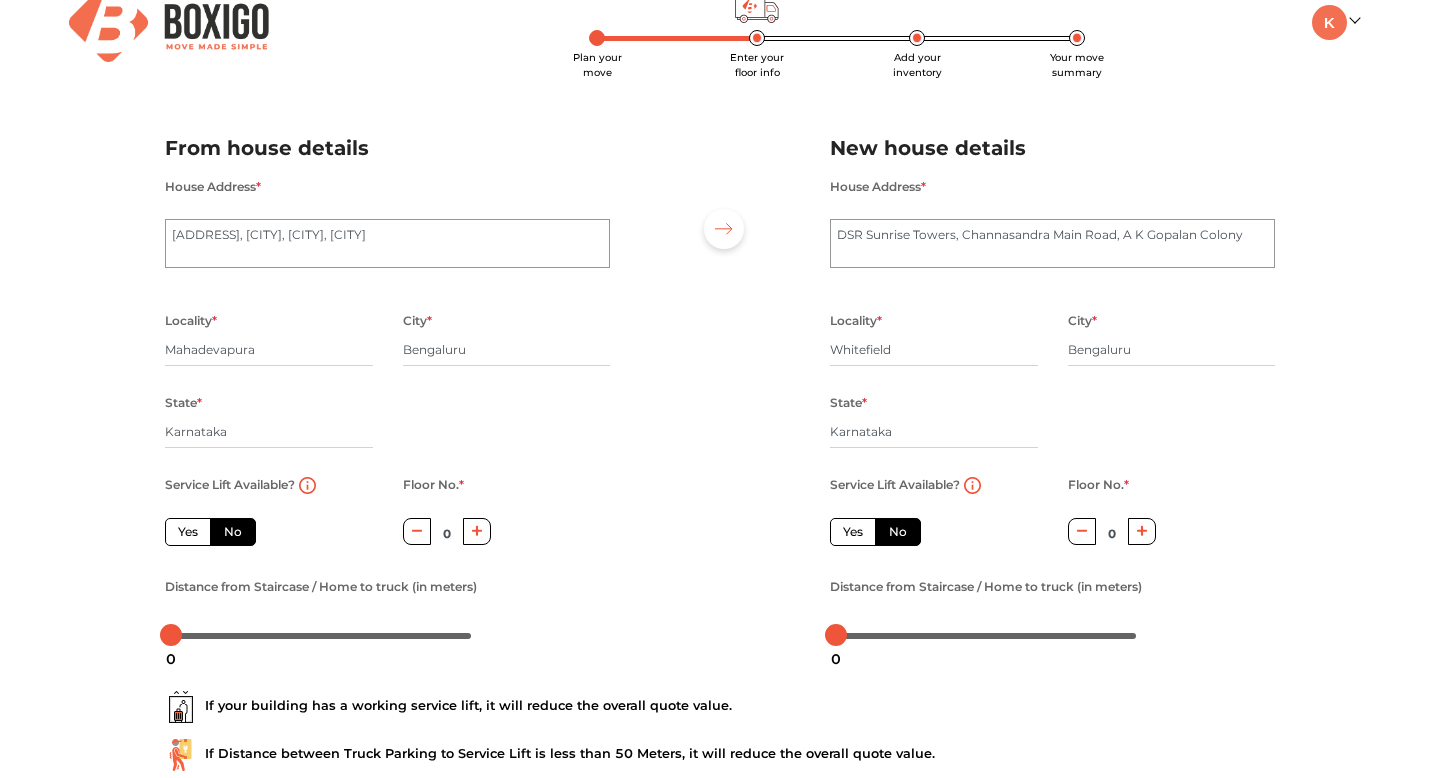 scroll, scrollTop: 34, scrollLeft: 0, axis: vertical 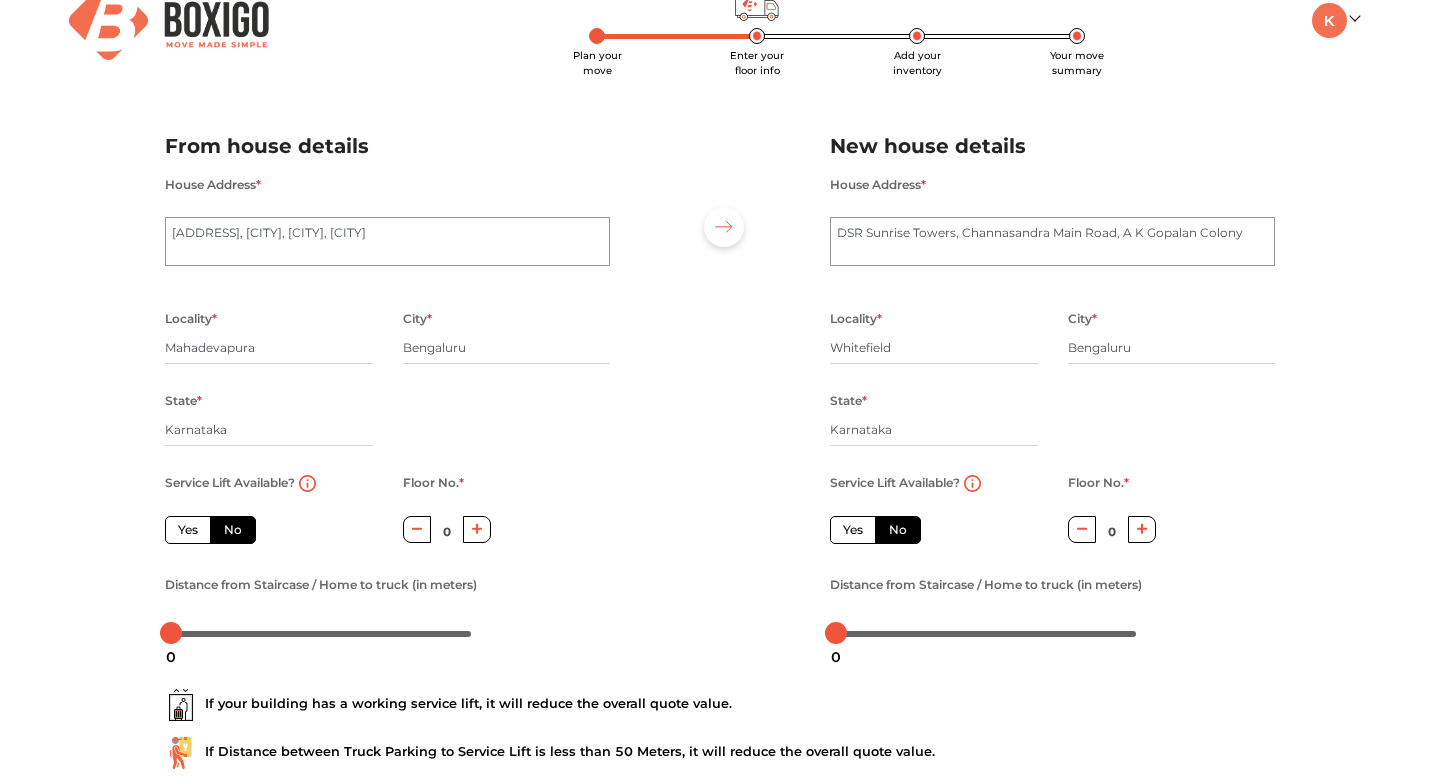 click on "Yes" at bounding box center [188, 530] 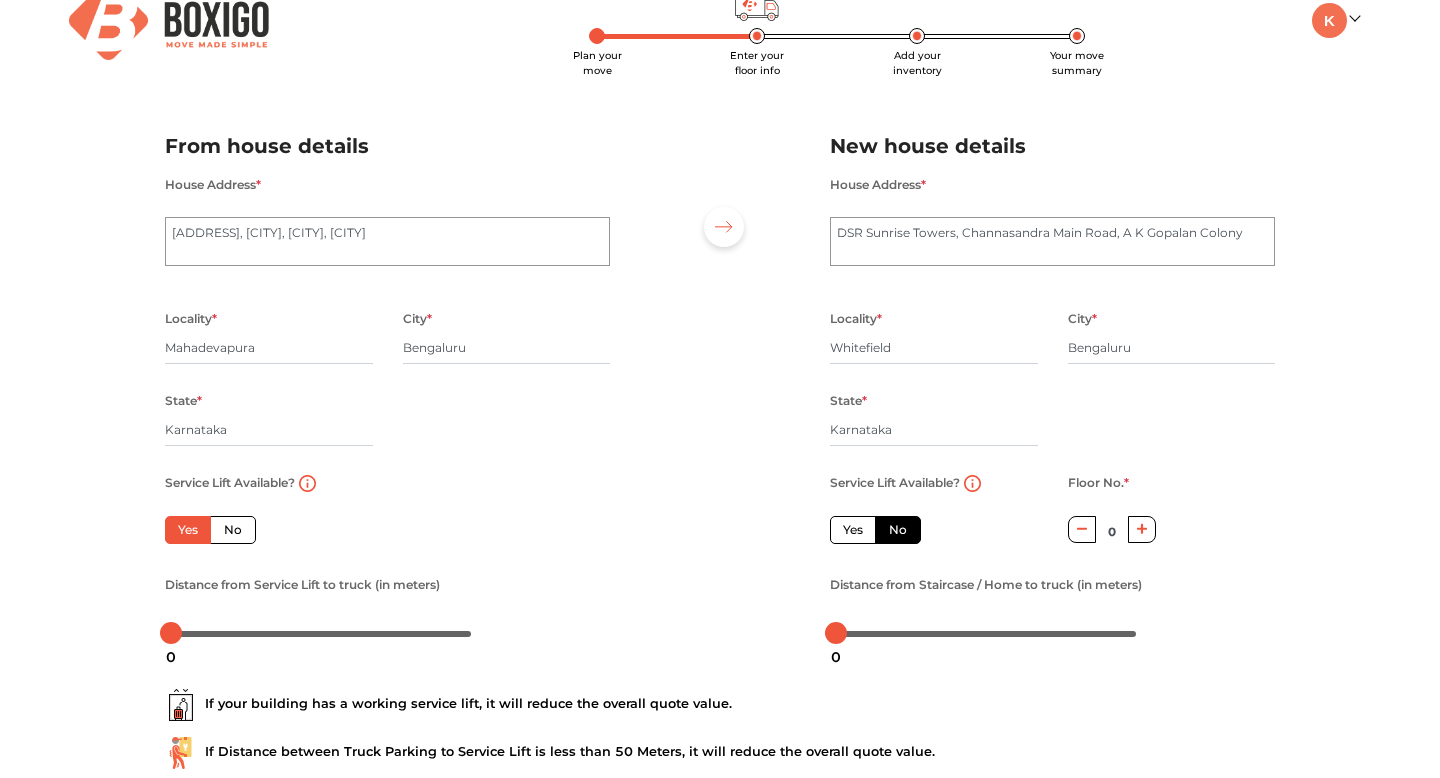 click on "Yes" at bounding box center [853, 530] 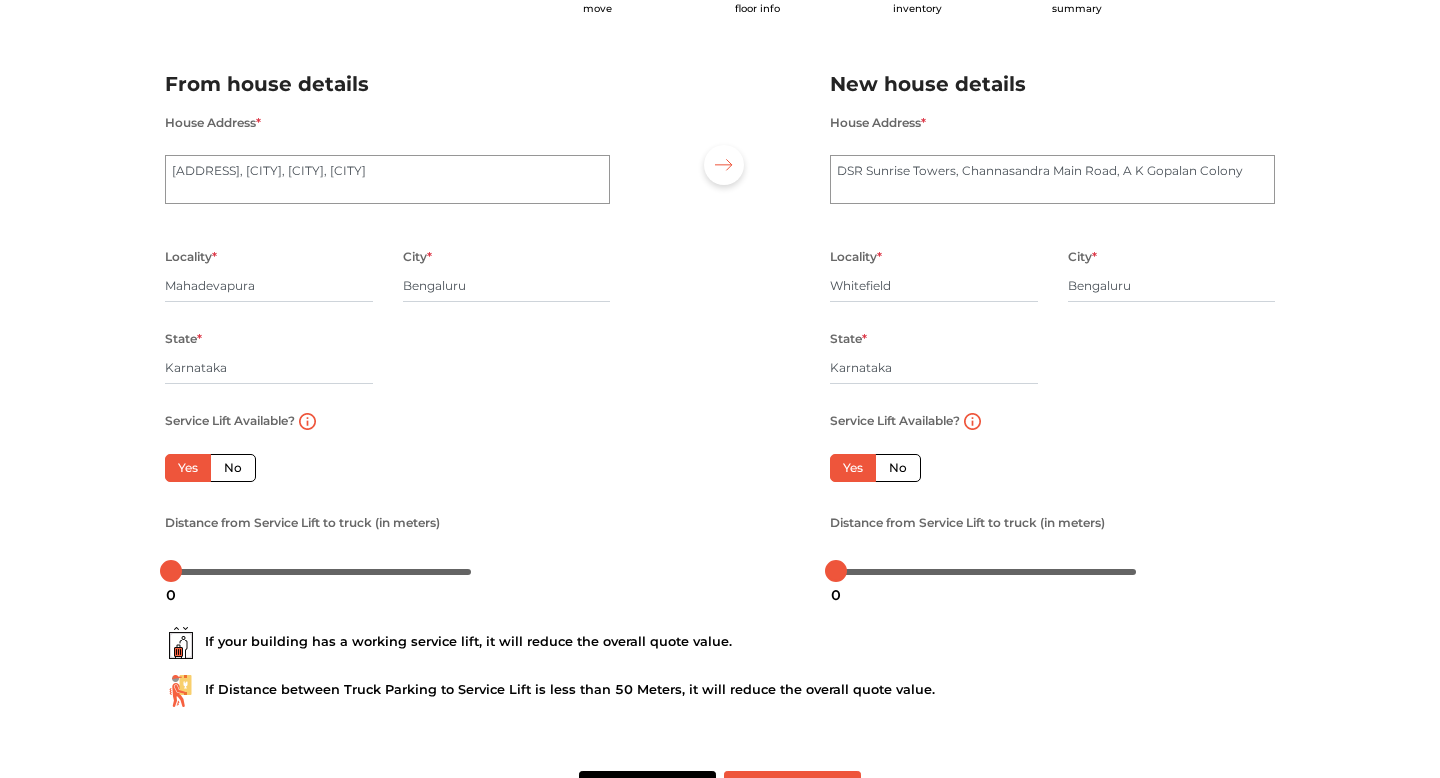scroll, scrollTop: 100, scrollLeft: 0, axis: vertical 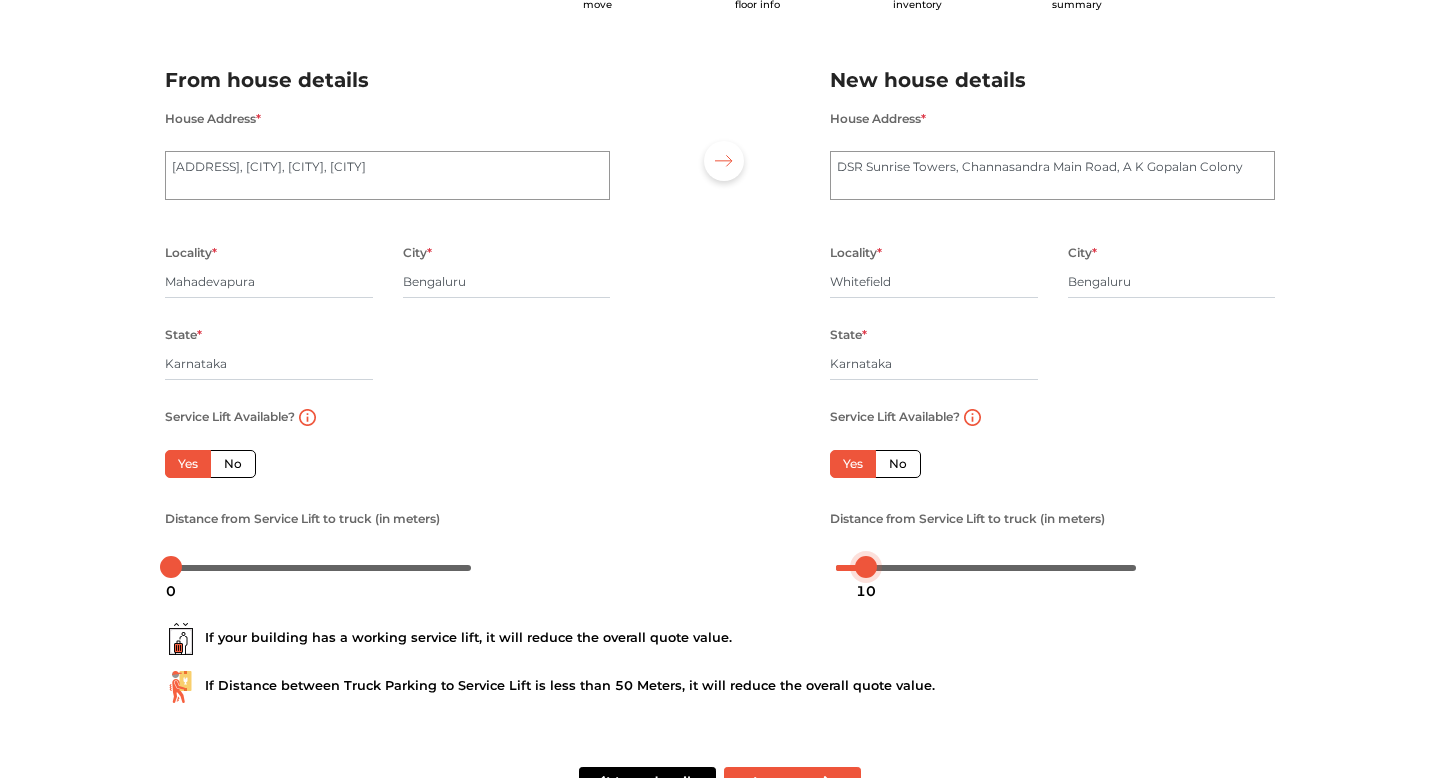 drag, startPoint x: 838, startPoint y: 570, endPoint x: 867, endPoint y: 570, distance: 29 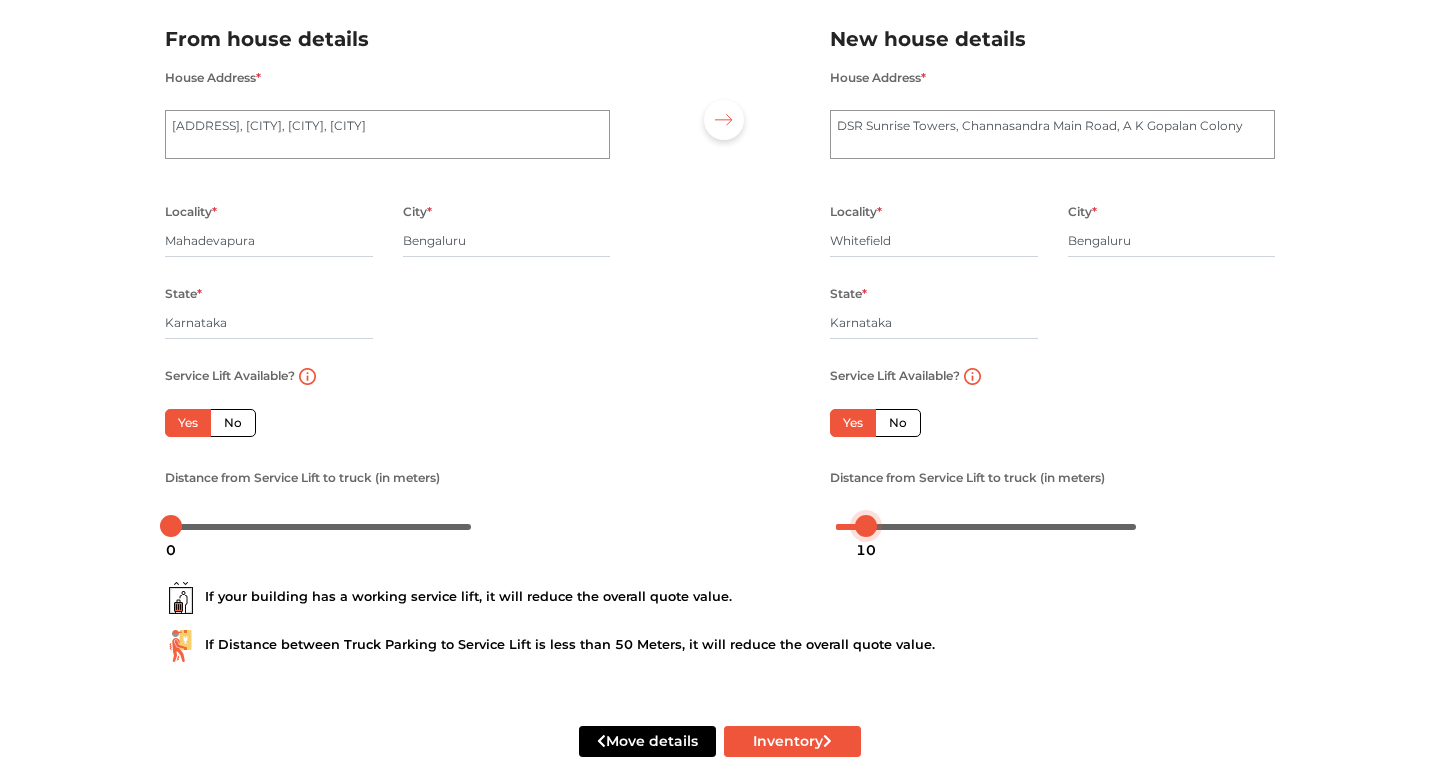 scroll, scrollTop: 171, scrollLeft: 0, axis: vertical 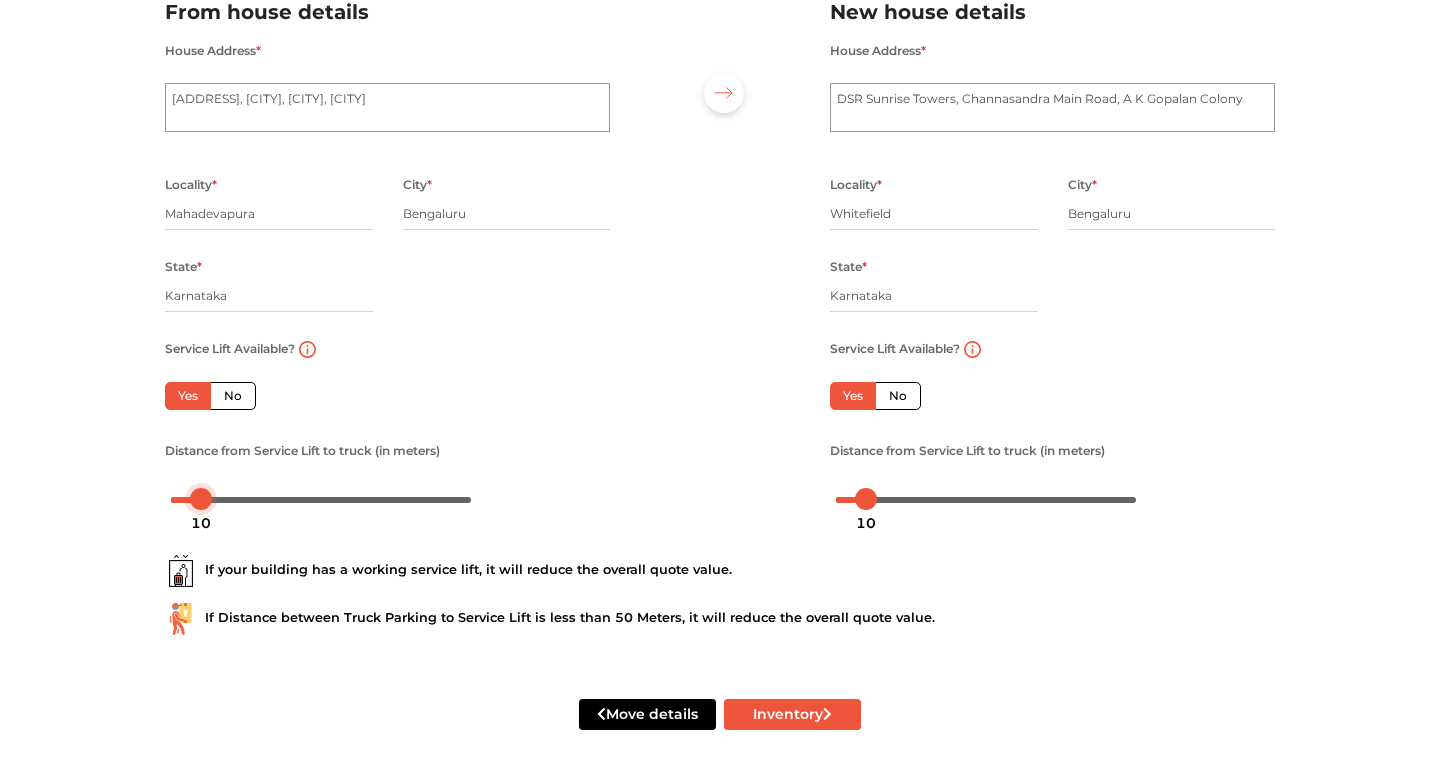 drag, startPoint x: 176, startPoint y: 490, endPoint x: 205, endPoint y: 490, distance: 29 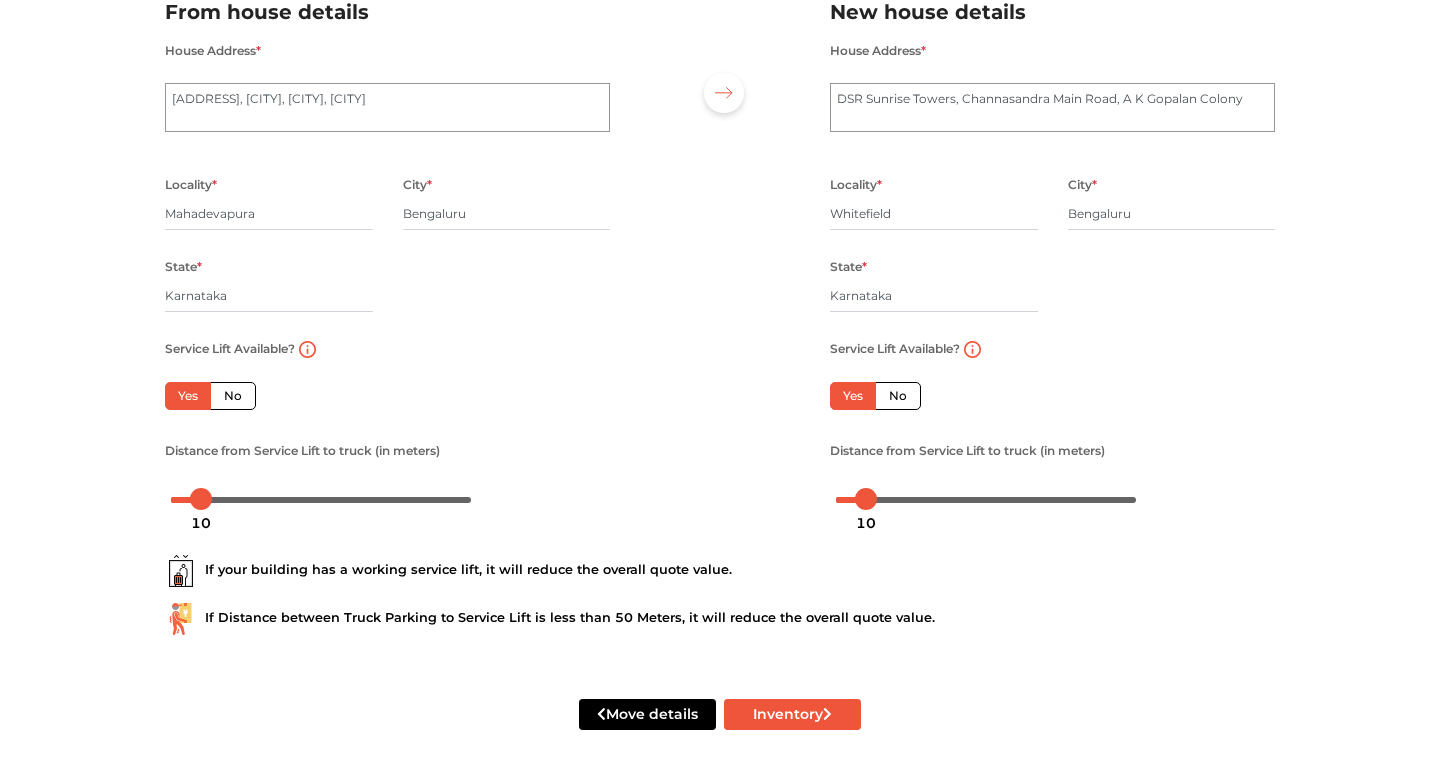 click on "Move details Inventory" at bounding box center (720, 714) 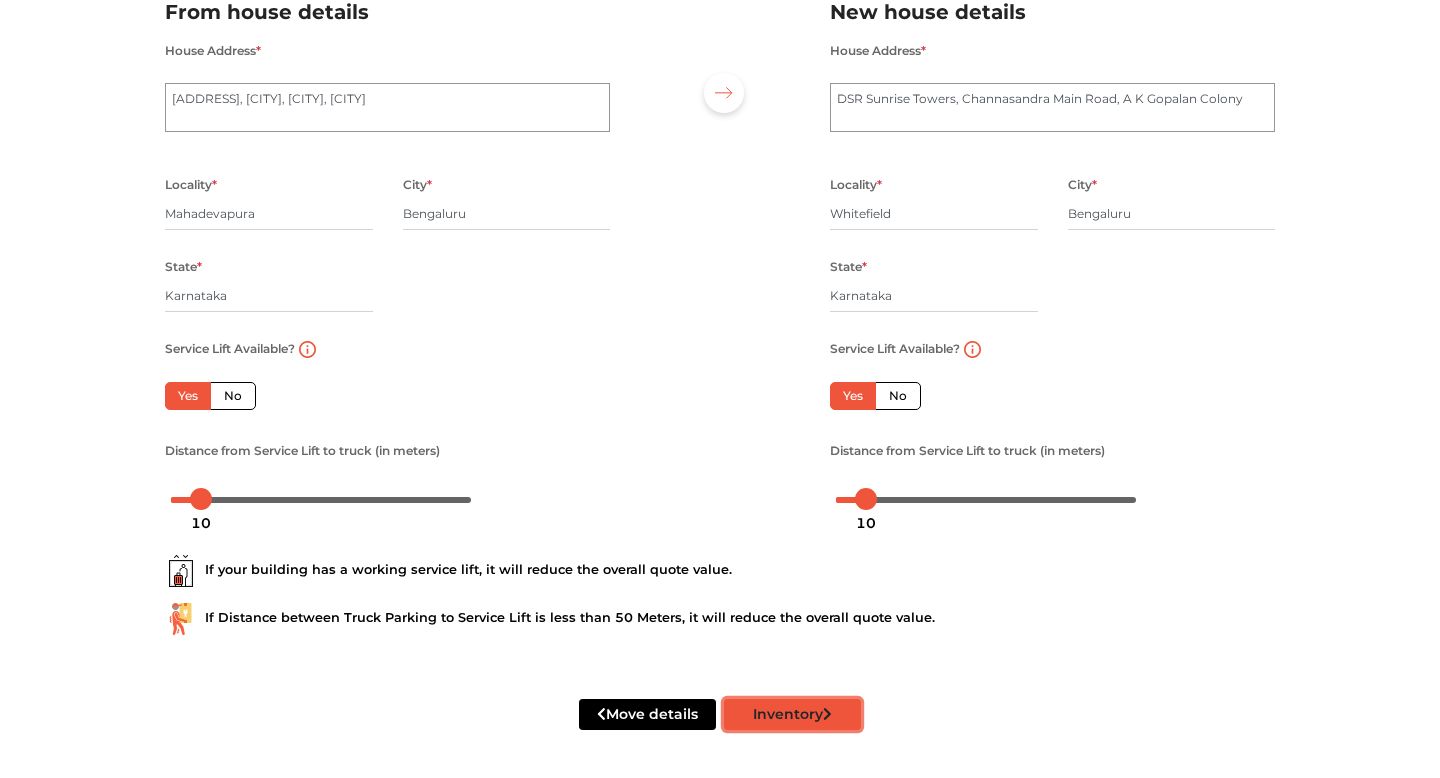 click on "Inventory" at bounding box center [792, 714] 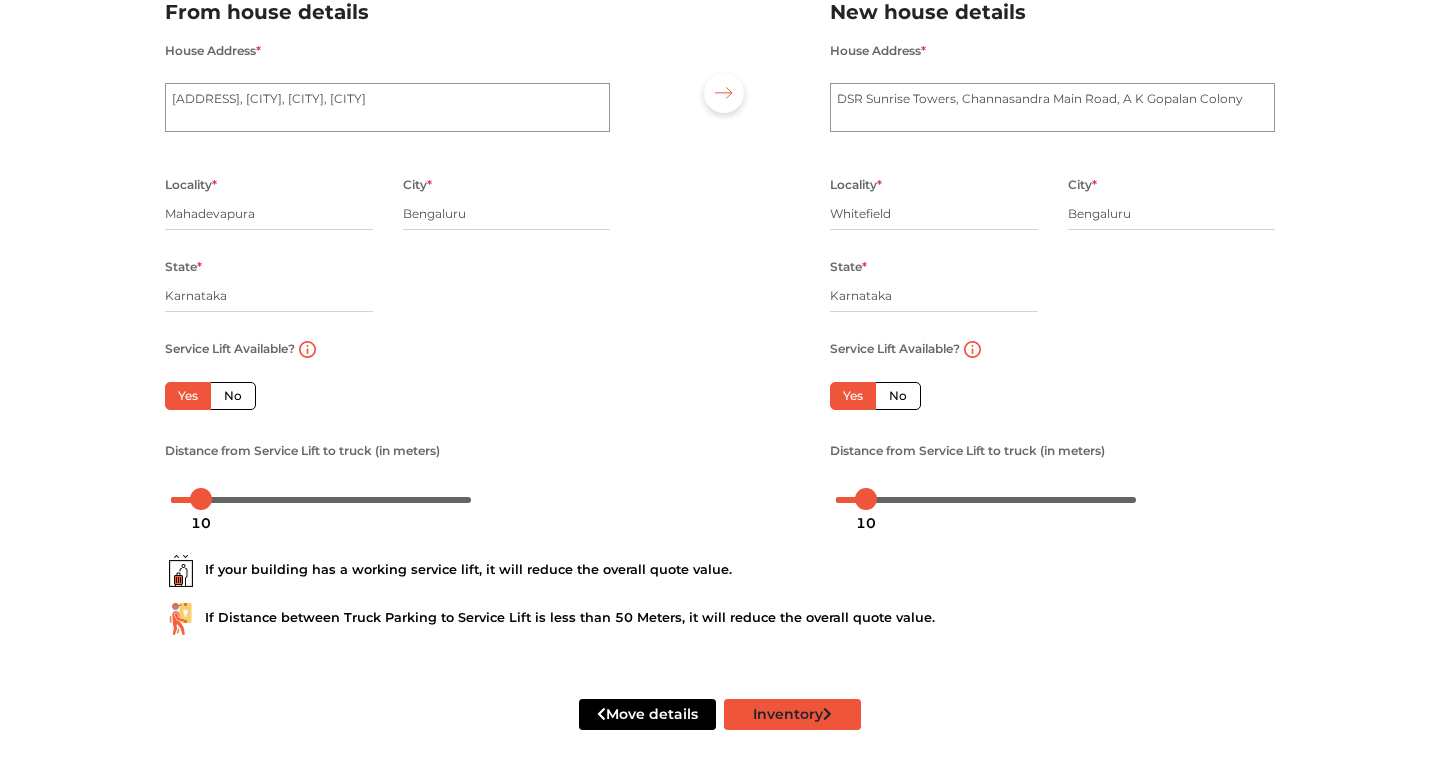 scroll, scrollTop: 0, scrollLeft: 0, axis: both 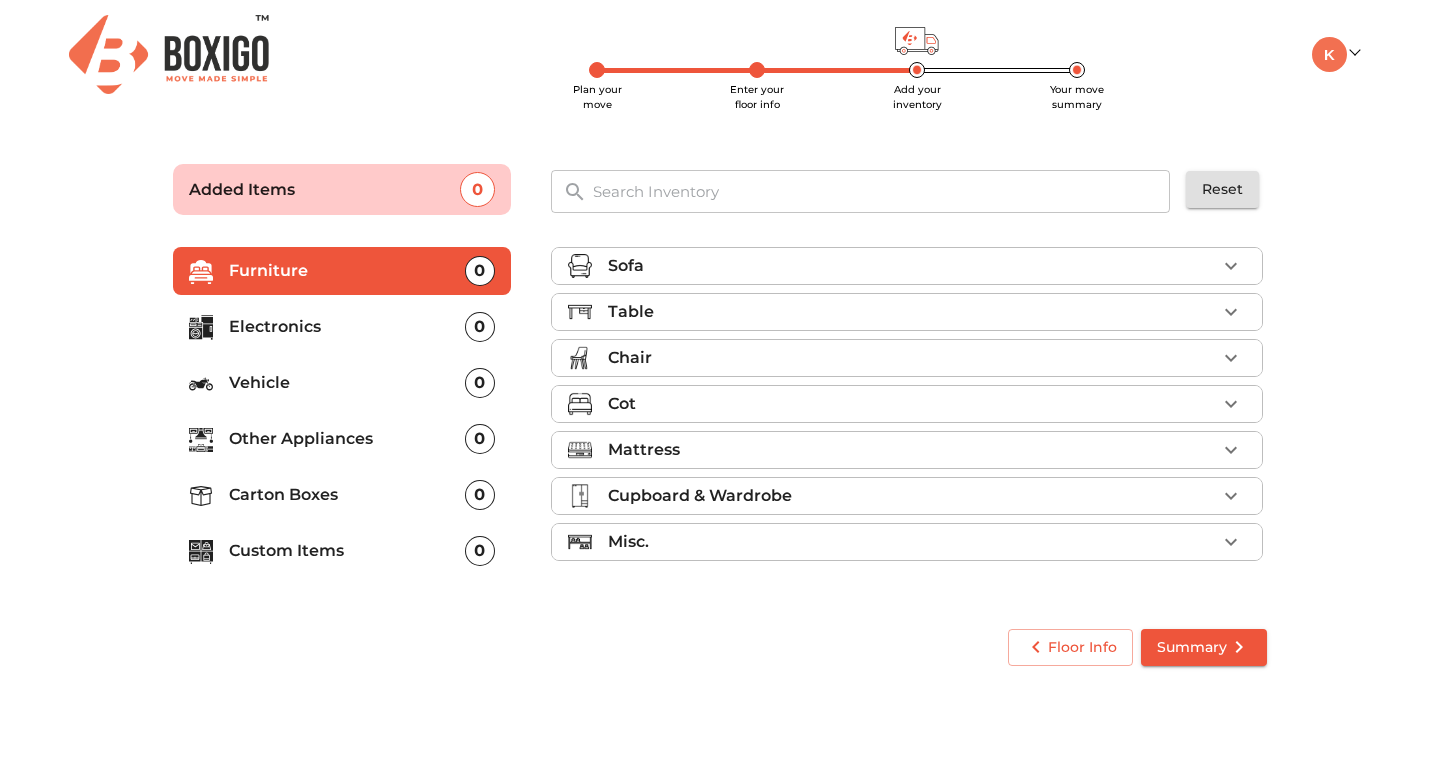 click on "Vehicle" at bounding box center (347, 383) 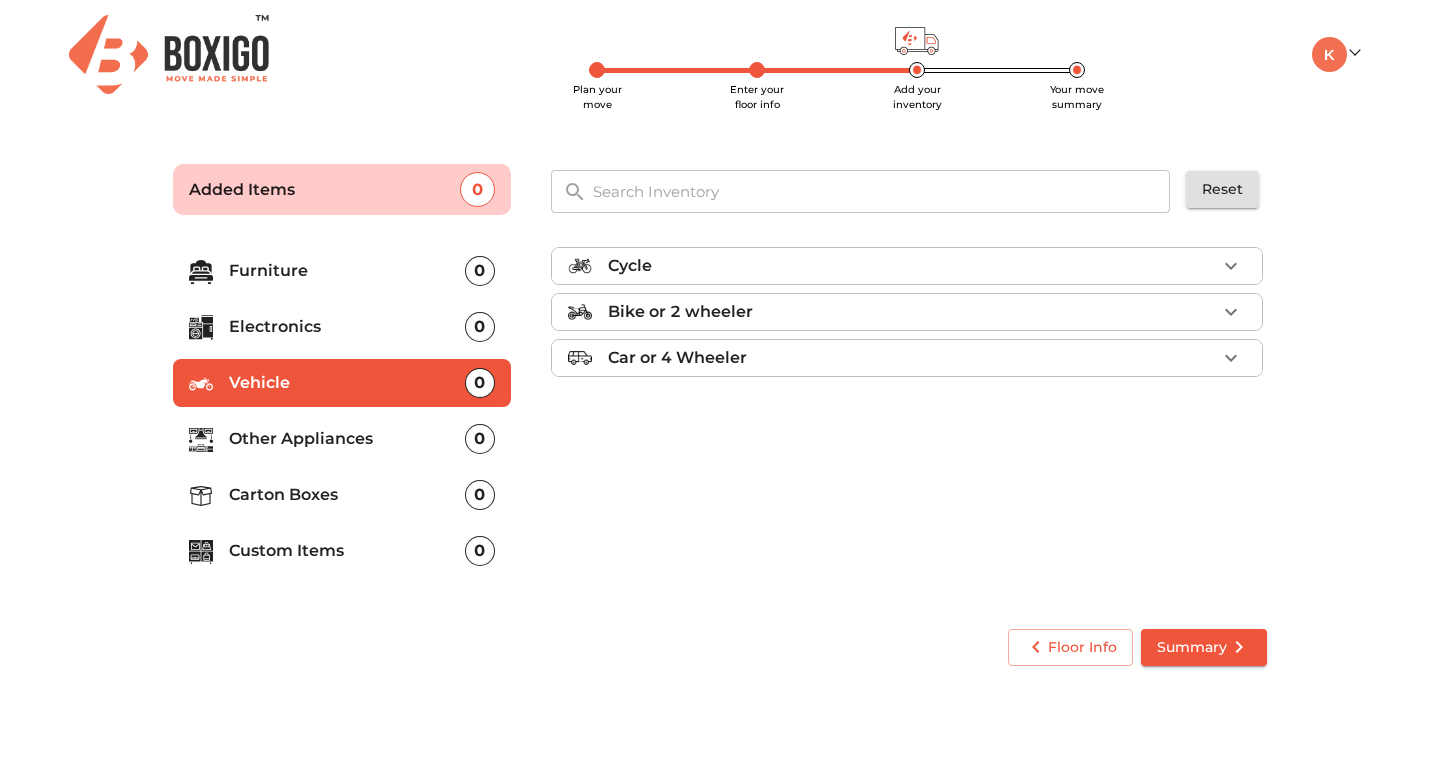 click on "Cycle" at bounding box center (912, 266) 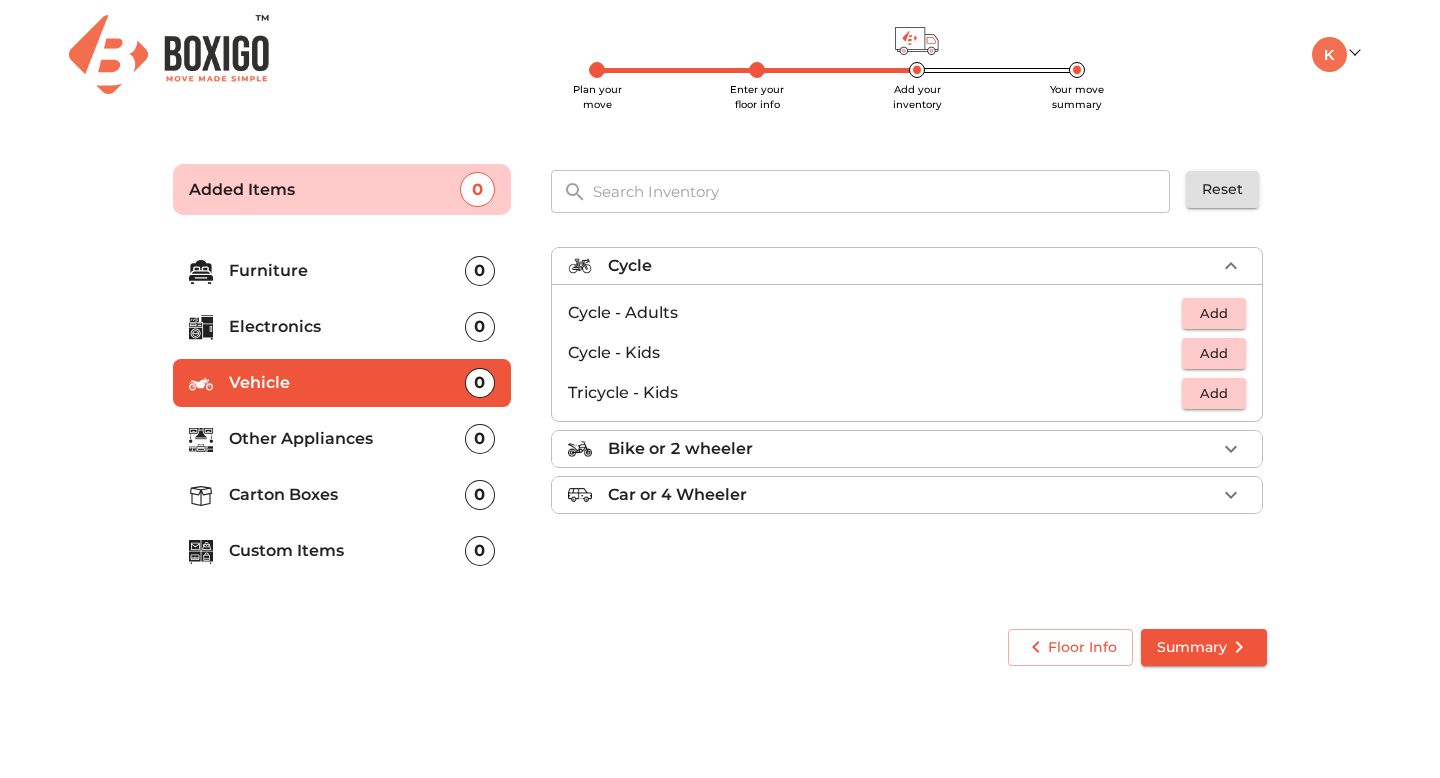 click on "Add" at bounding box center (1214, 313) 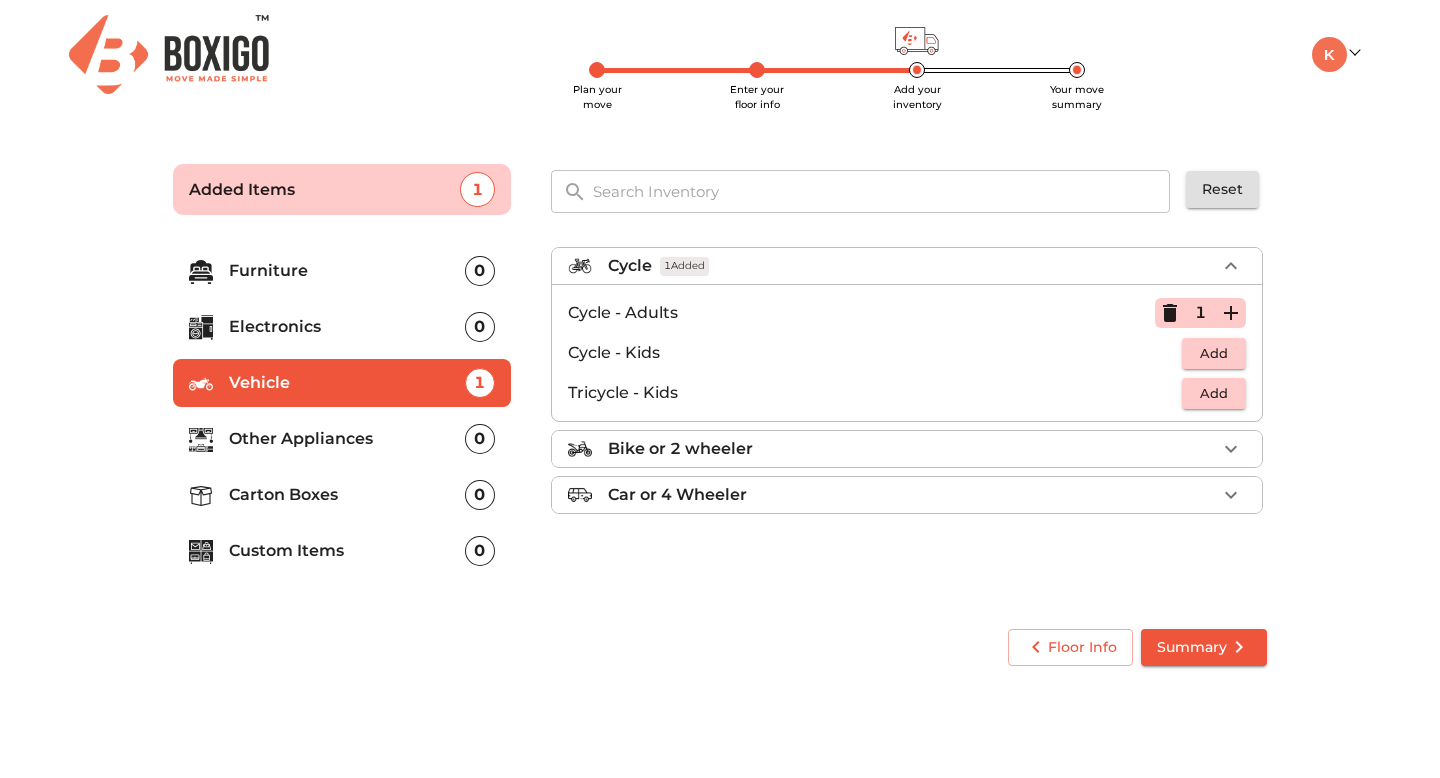 click 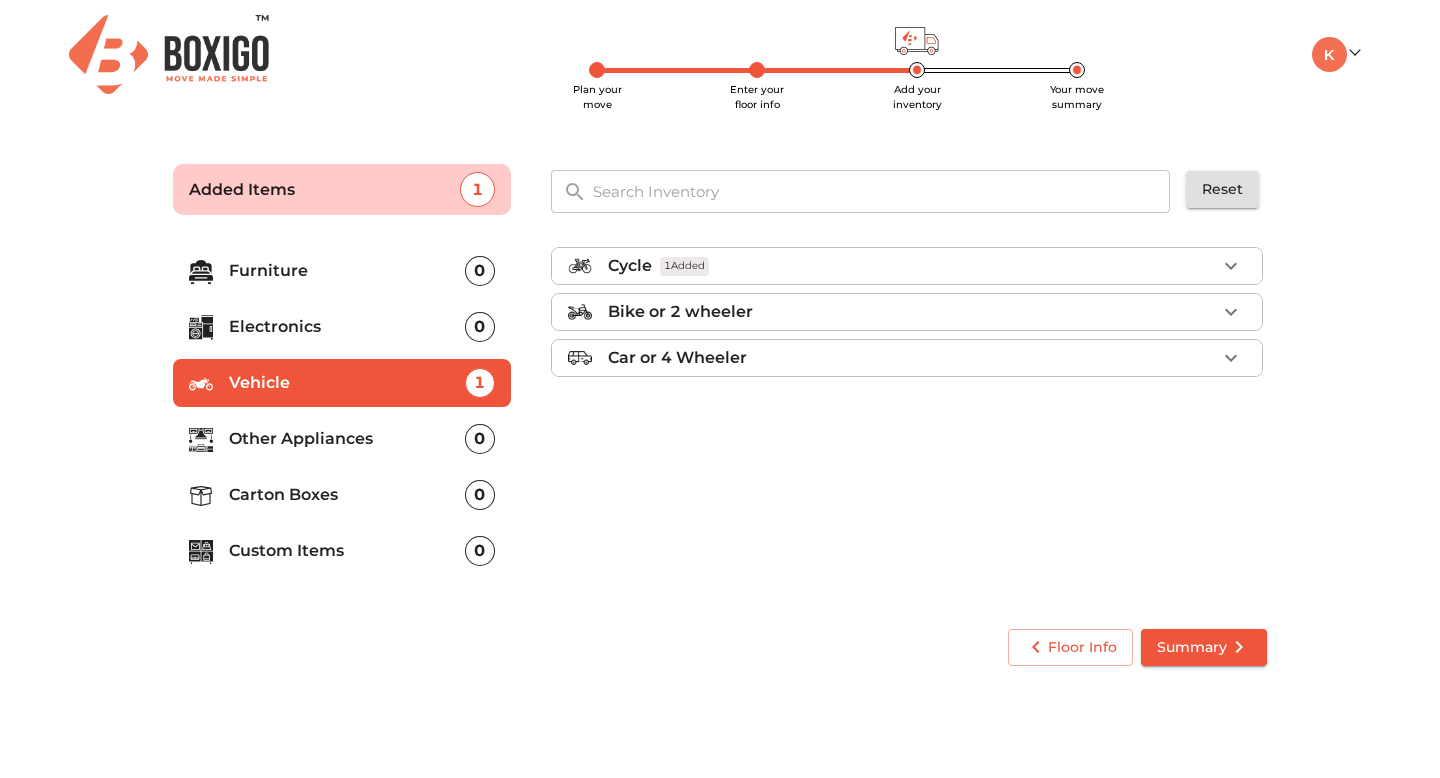 click on "Carton Boxes" at bounding box center (347, 495) 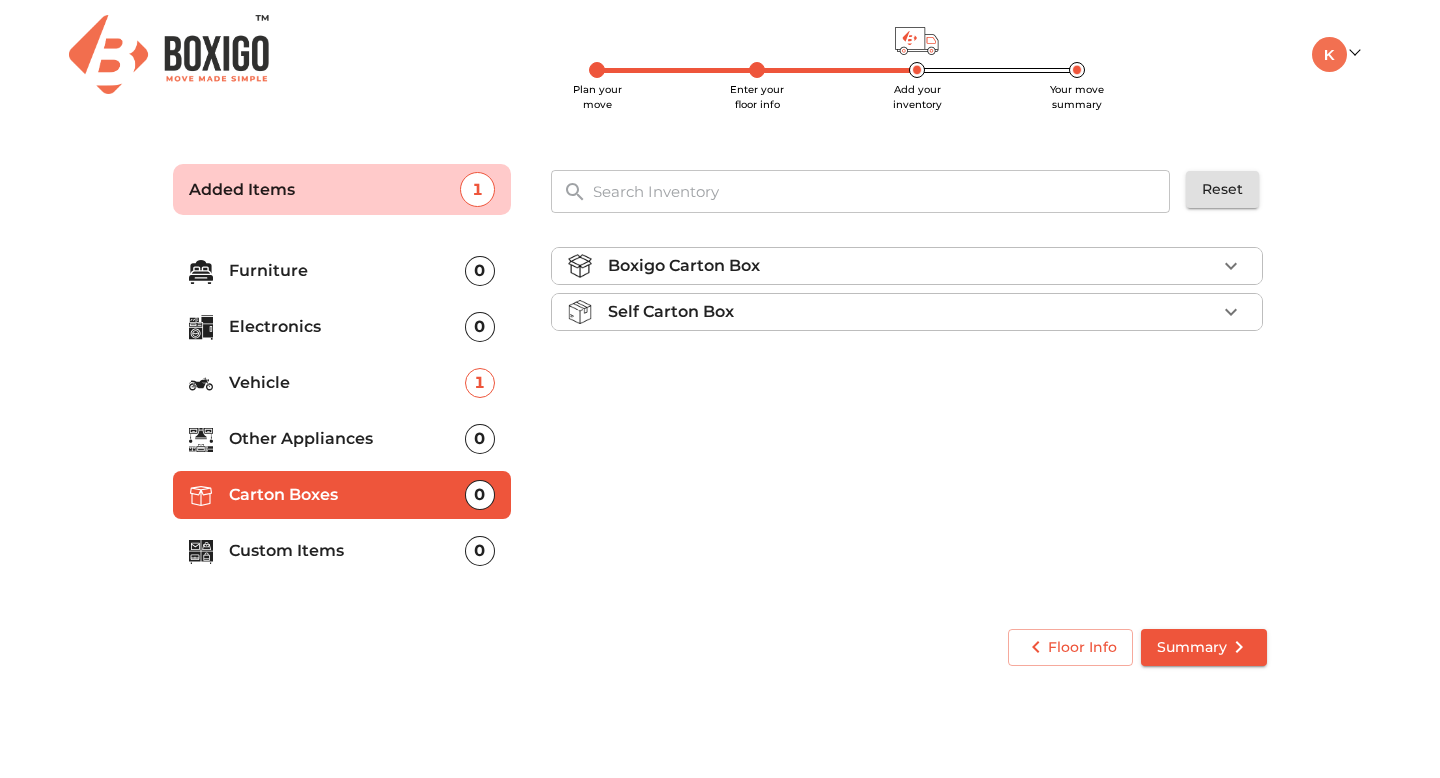 click 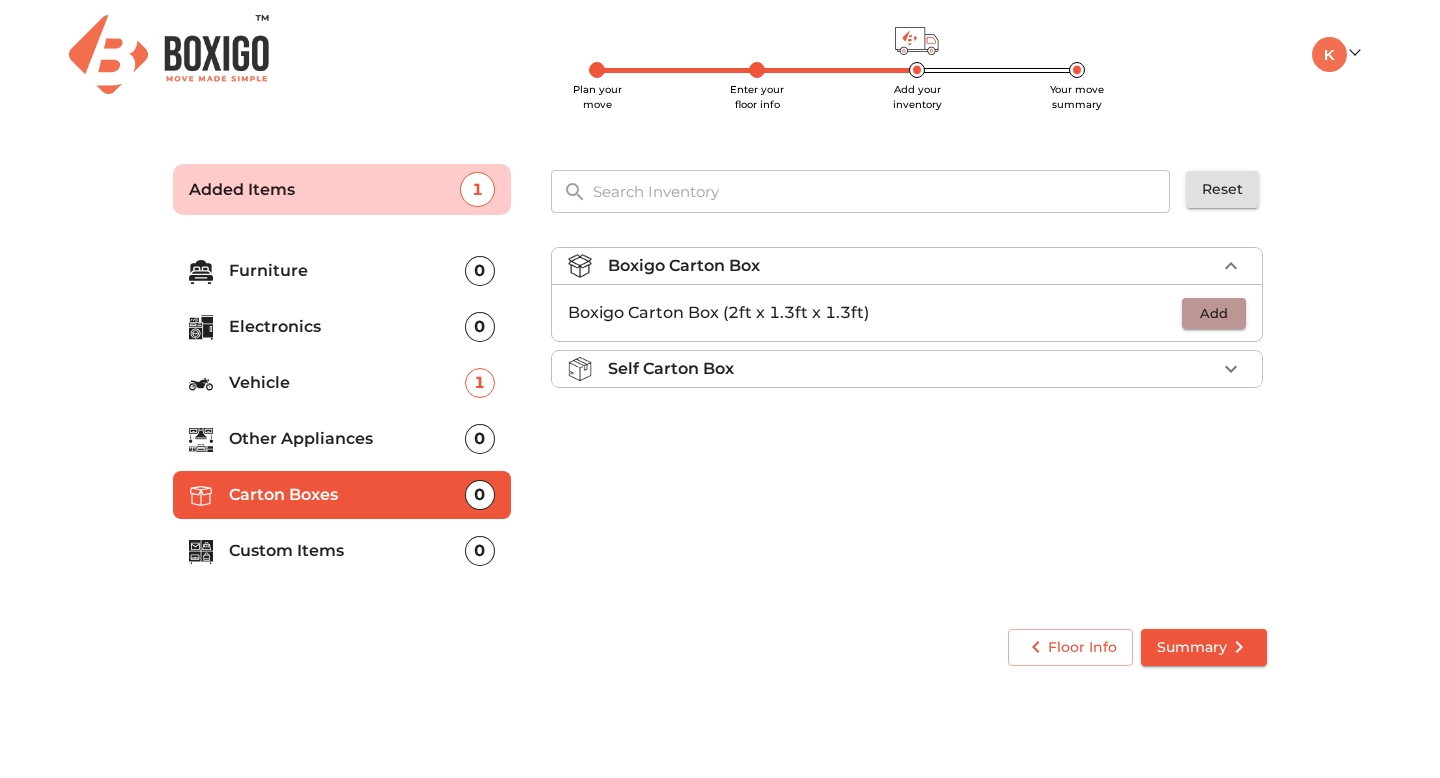 click on "Add" at bounding box center [1214, 313] 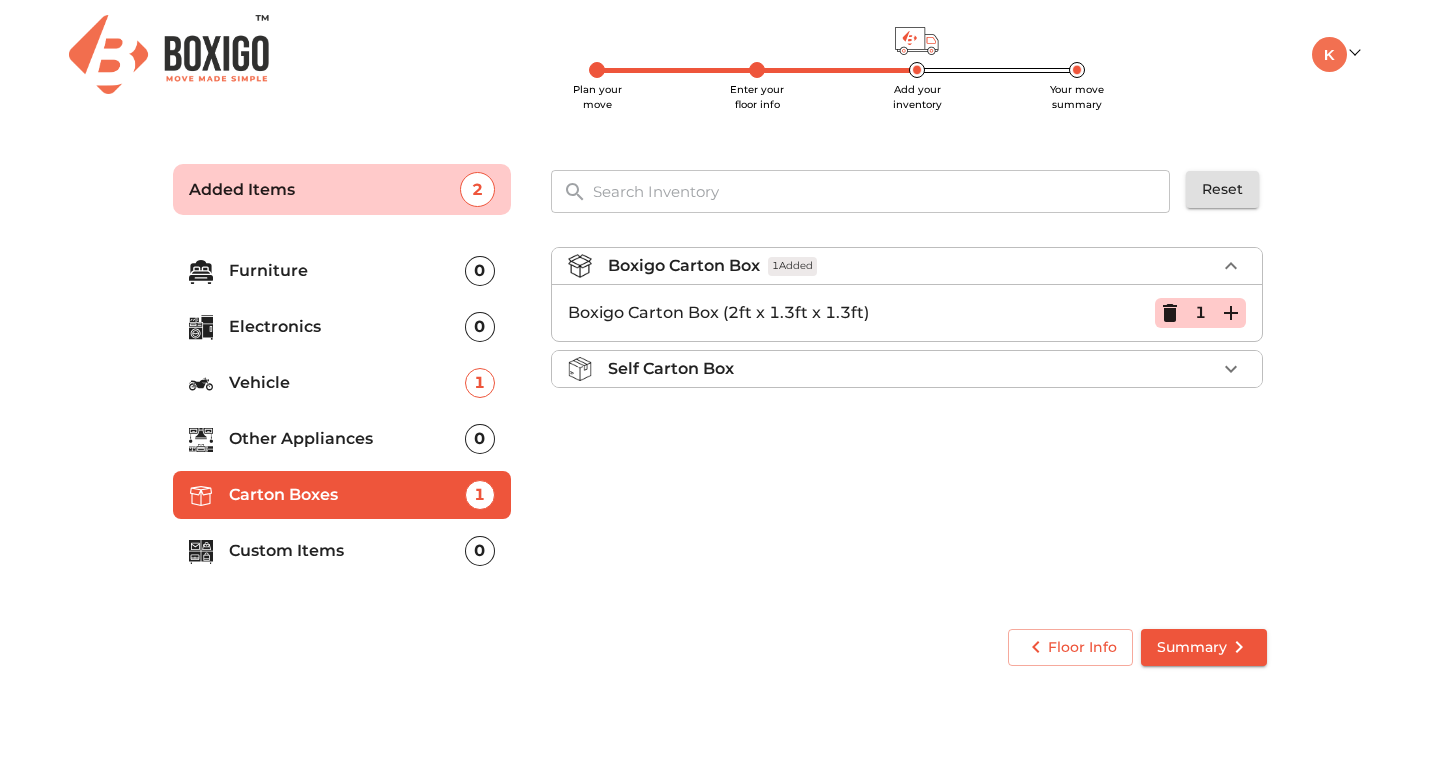 click 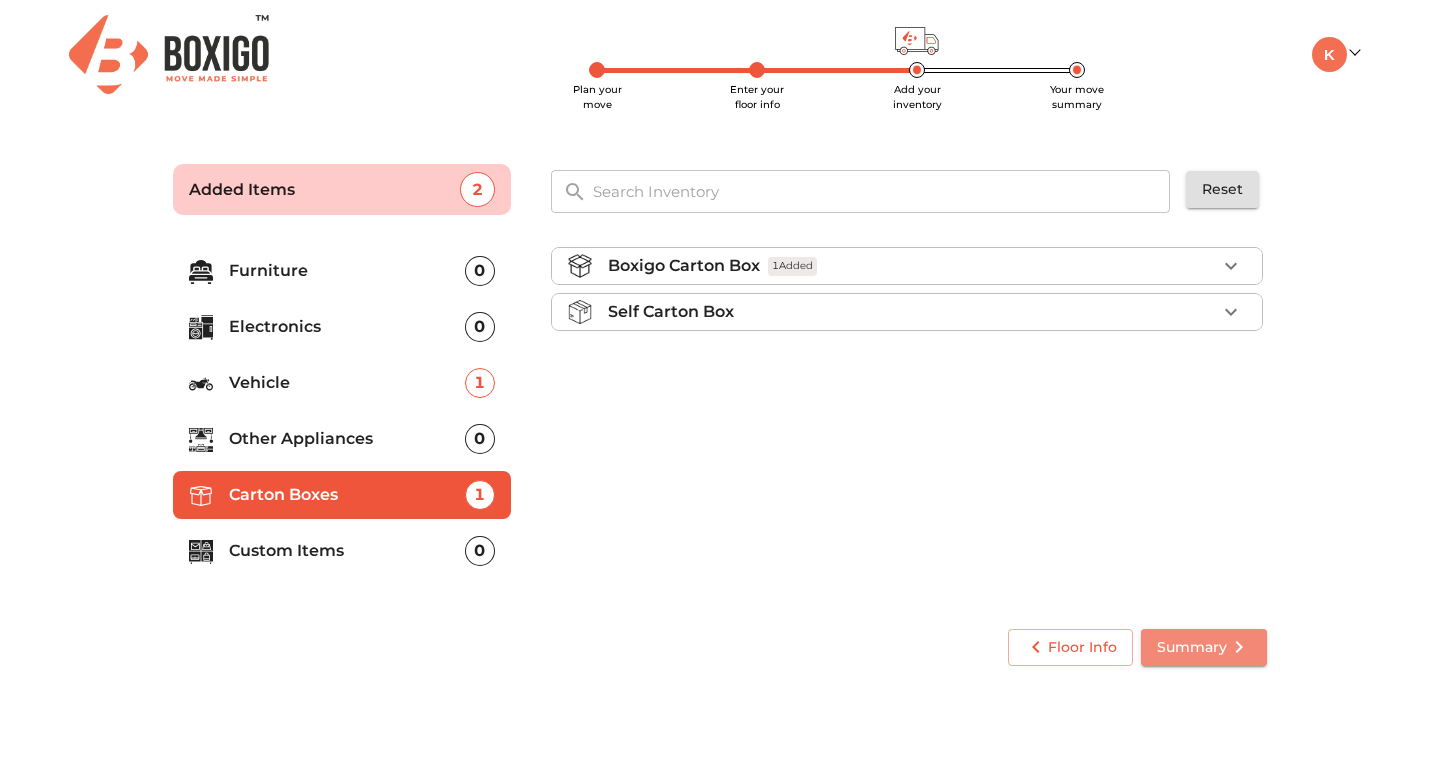 click on "Summary" at bounding box center [1204, 647] 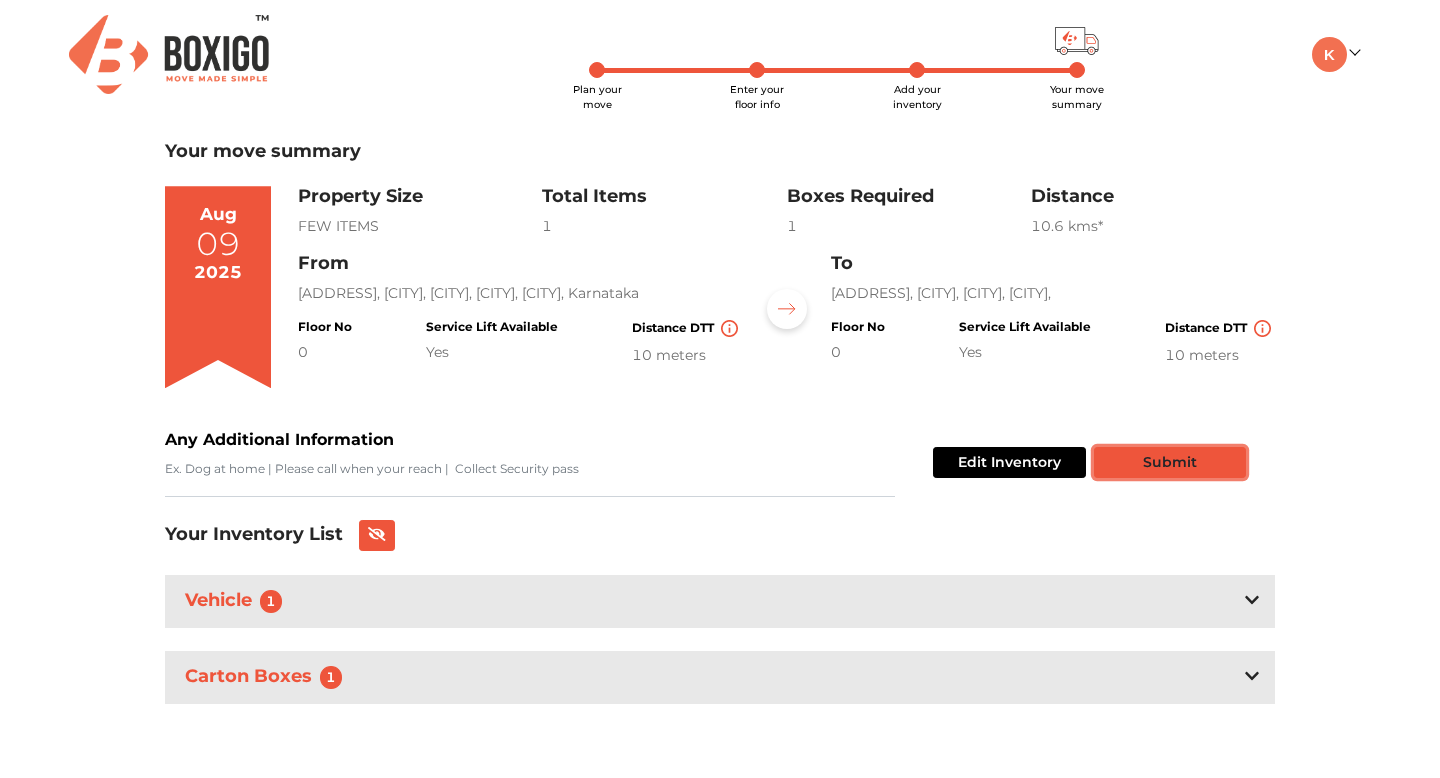 click on "Submit" at bounding box center [1170, 462] 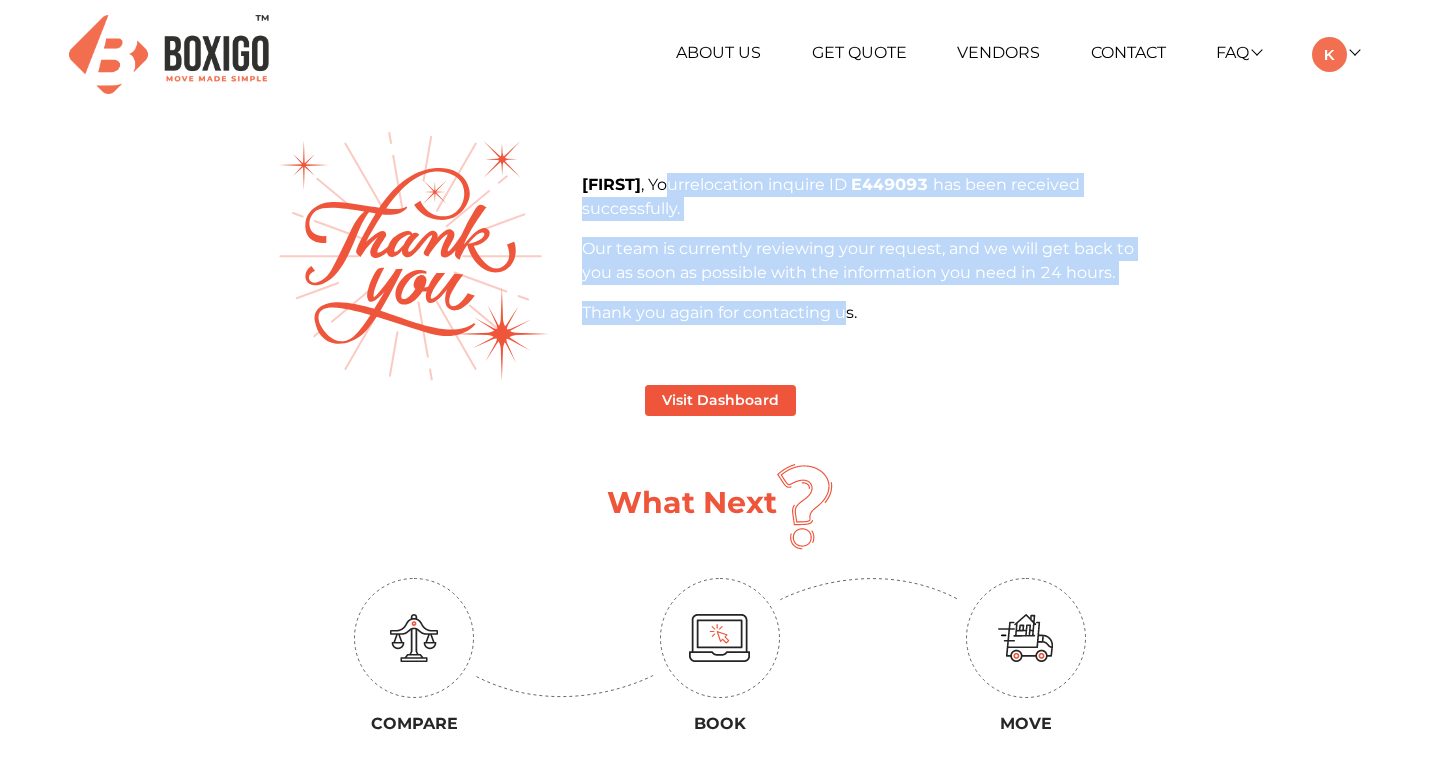 drag, startPoint x: 676, startPoint y: 182, endPoint x: 841, endPoint y: 308, distance: 207.6078 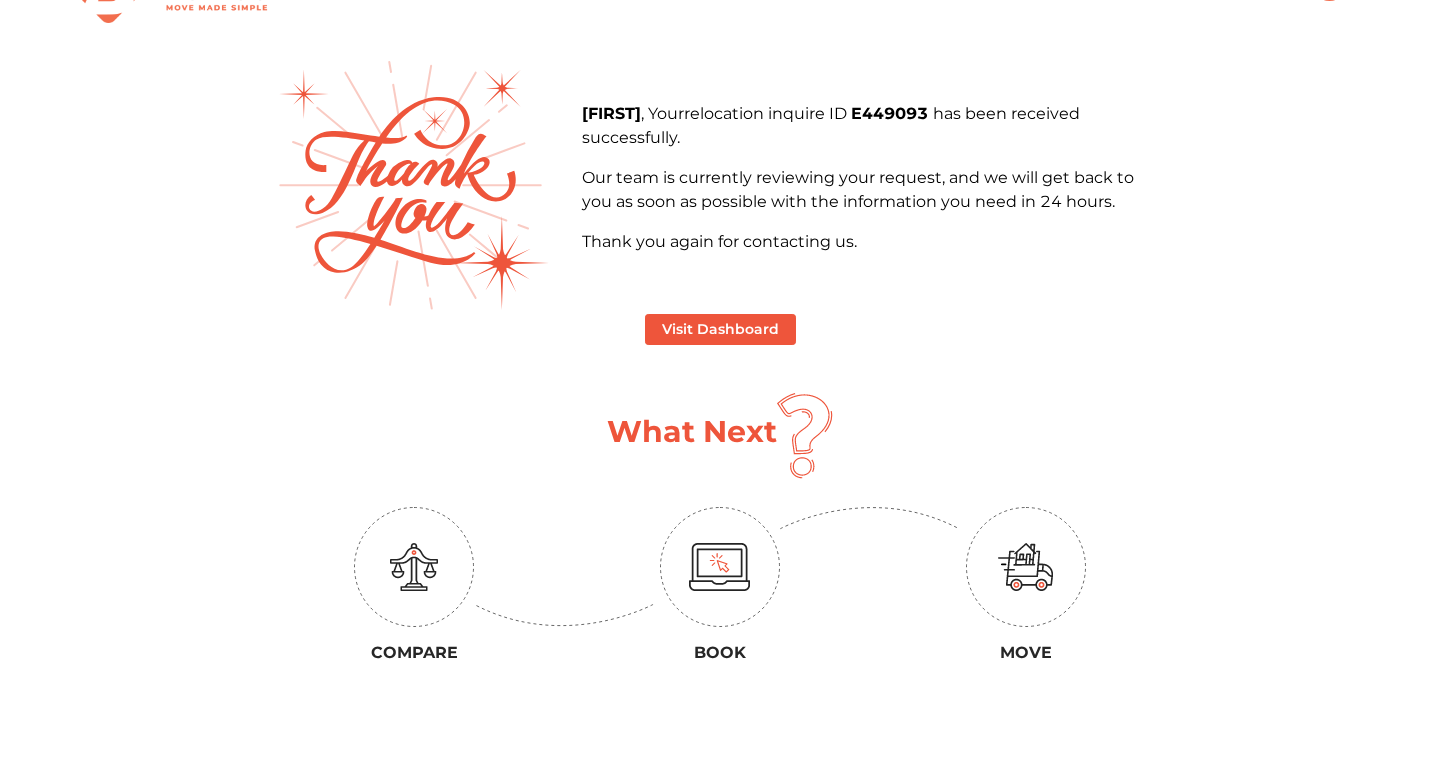 scroll, scrollTop: 0, scrollLeft: 0, axis: both 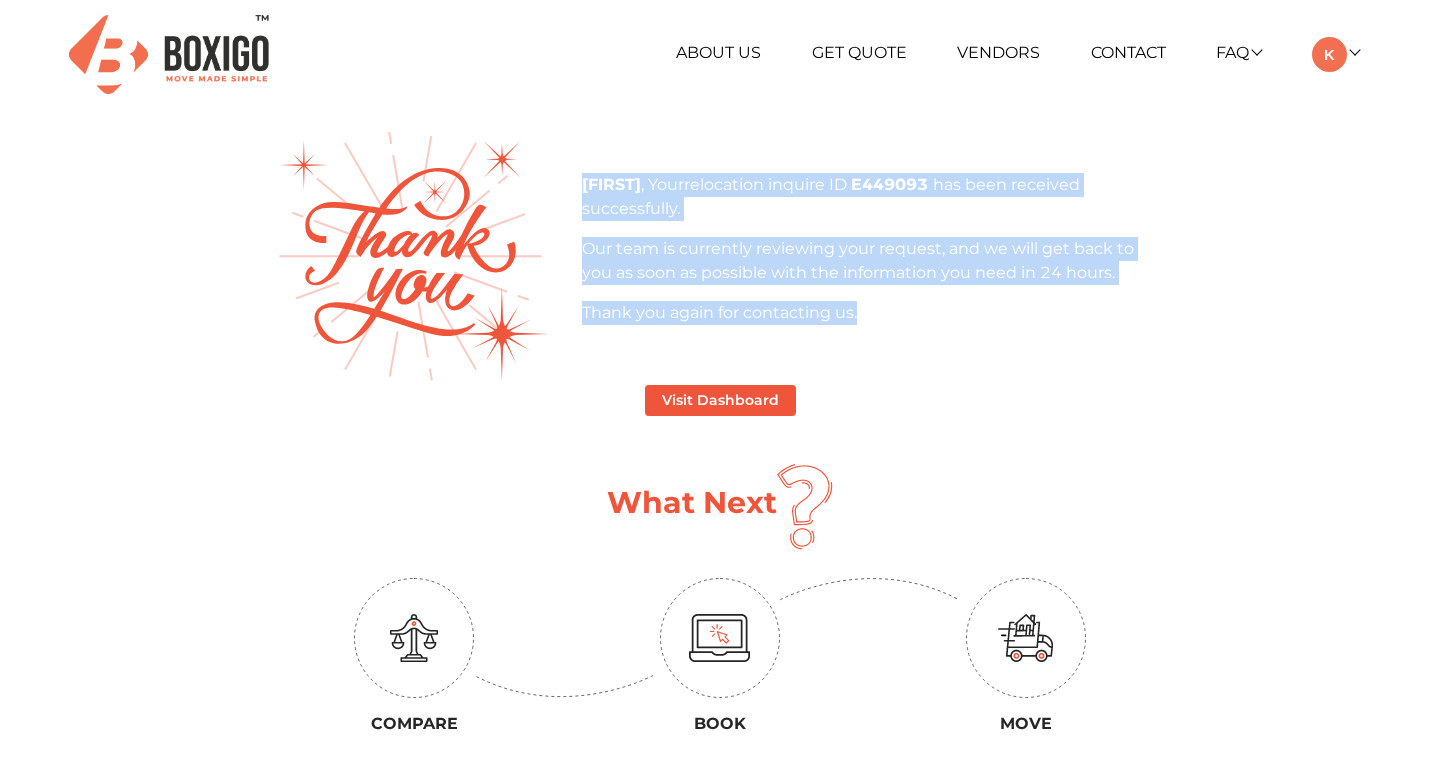 drag, startPoint x: 583, startPoint y: 181, endPoint x: 906, endPoint y: 306, distance: 346.34375 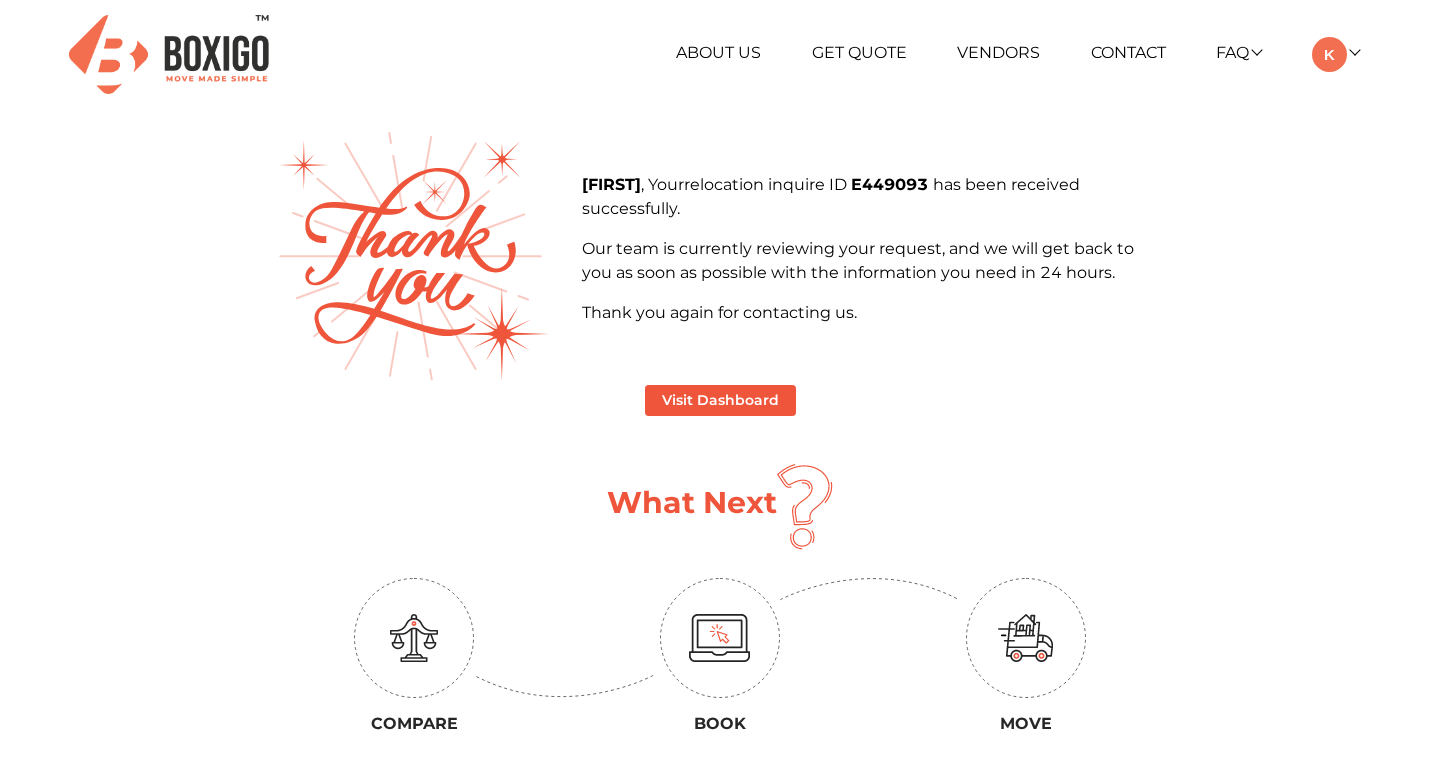click on "+91 88844 48117       RELOCATION         STORAGE SPACE       About Us Get Quote Vendors Contact FAQ Customer FAQ Vendor FAQ My Moves My Profile Make Estimate LOGOUT   +91 88844 48117   Kanishk , Your  relocation    inquire ID     E449093    has been received successfully. Our team is currently reviewing your request, and we will get back to you as soon as possible with the information you need in 24 hours. Thank you again for contacting us. Visit Dashboard What Next Compare Book Move Home About Us Get a Quote Vendors Contact Vendor Login Customer Login  Address  No. 26/10, 6th Cross, Ramanna Compound, Mangammanapalya, Bommanahalli, HSR Layout, Bengaluru, Karnataka - 560068  Mail Us At  support@boxigo.in  Call Us At  +91 88844 48117    Quick Links  Customer FAQ Vendor FAQ Refund Policy   Vendor Terms and Conditions Customer Terms and Conditions Blog Sitemap  contact   about us   vendors   Other Verticals  Relocation Storage Space     Packers and Movers House shifting Corporate shifting Vehicle Shifting" at bounding box center (720, 697) 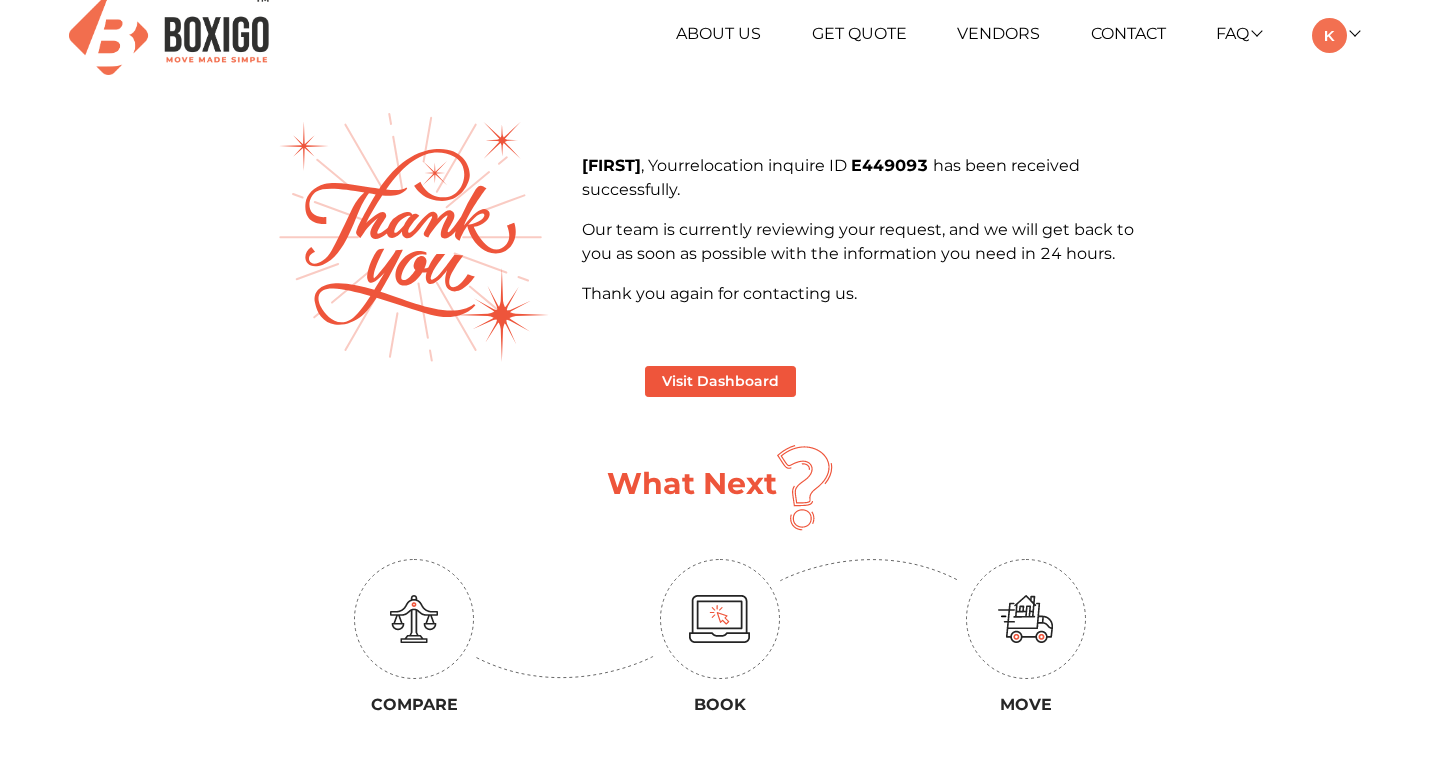 scroll, scrollTop: 21, scrollLeft: 0, axis: vertical 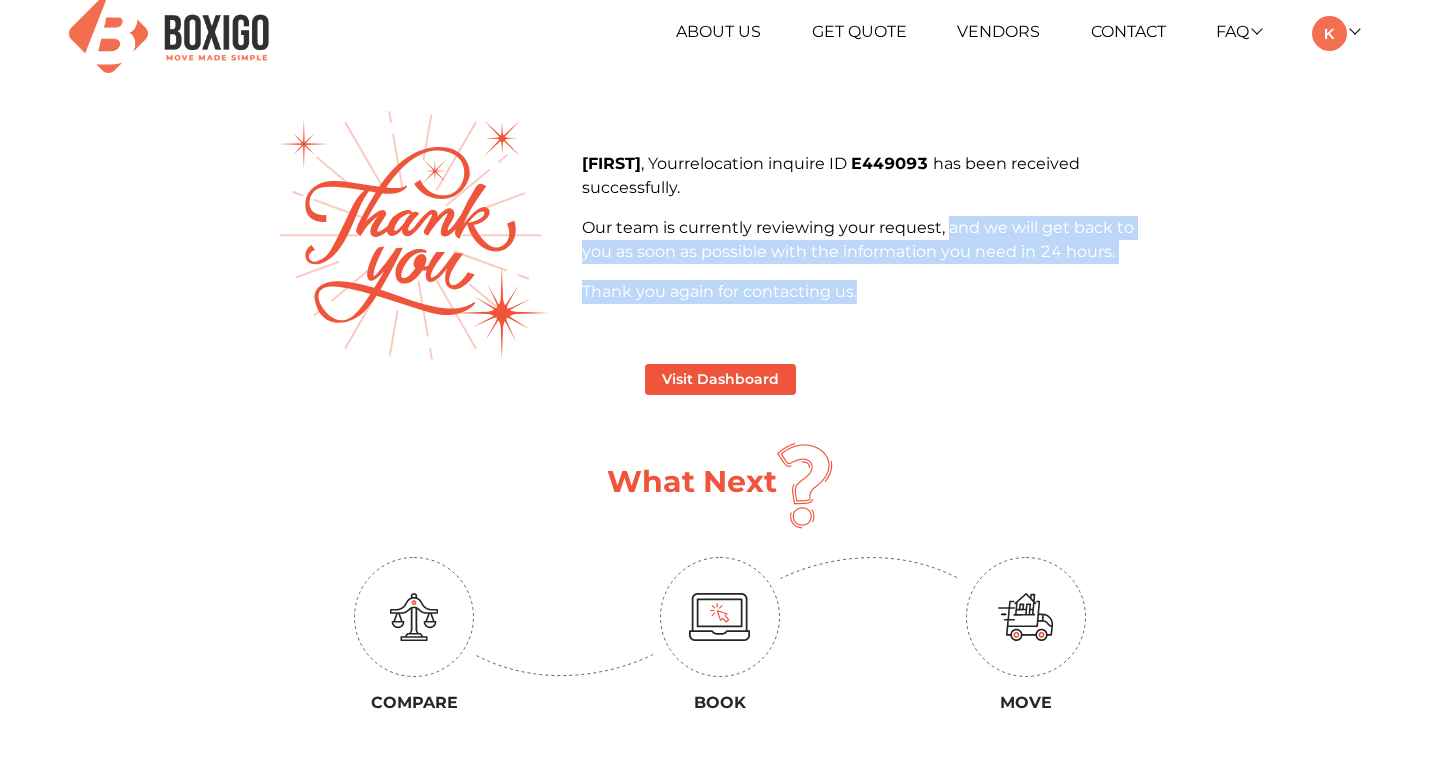 drag, startPoint x: 950, startPoint y: 228, endPoint x: 931, endPoint y: 286, distance: 61.03278 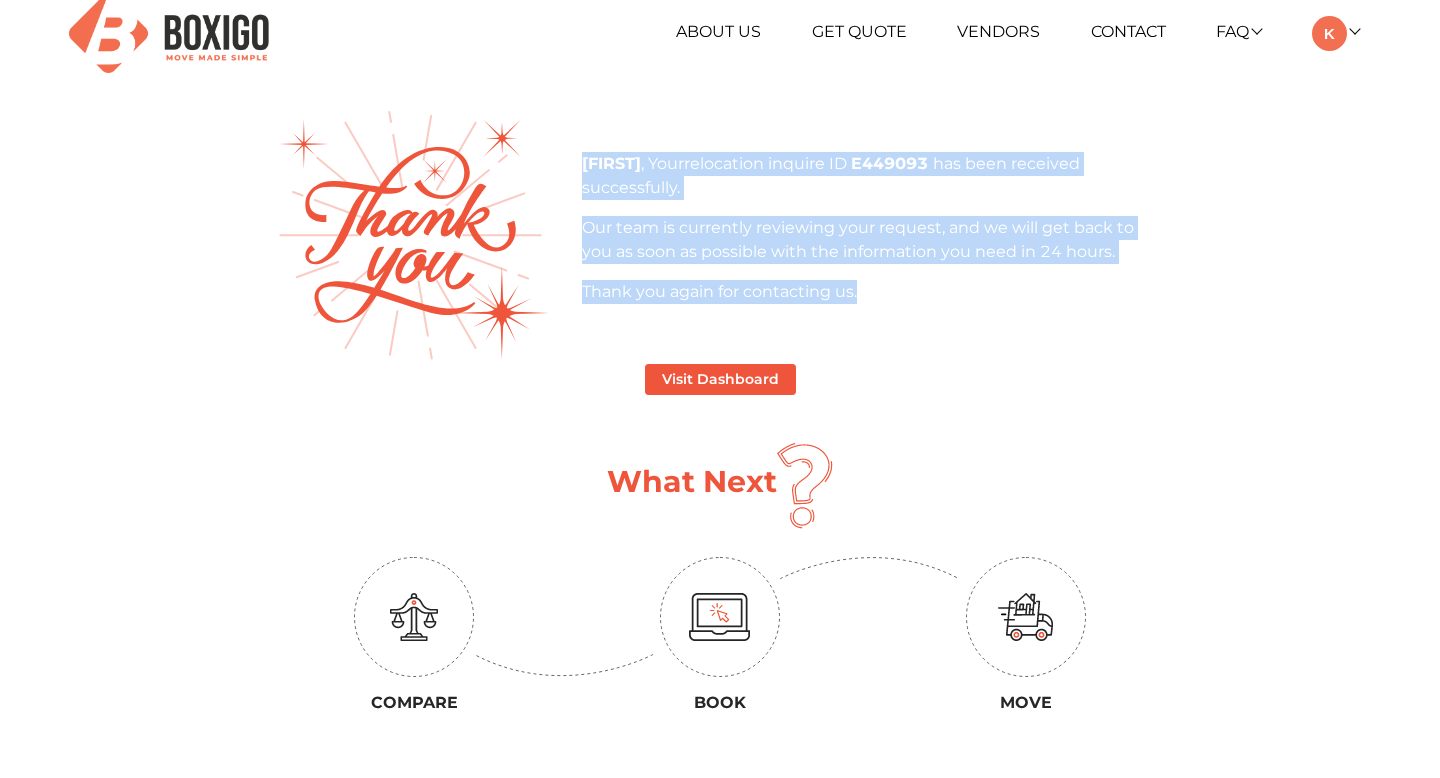 drag, startPoint x: 871, startPoint y: 295, endPoint x: 575, endPoint y: 160, distance: 325.33212 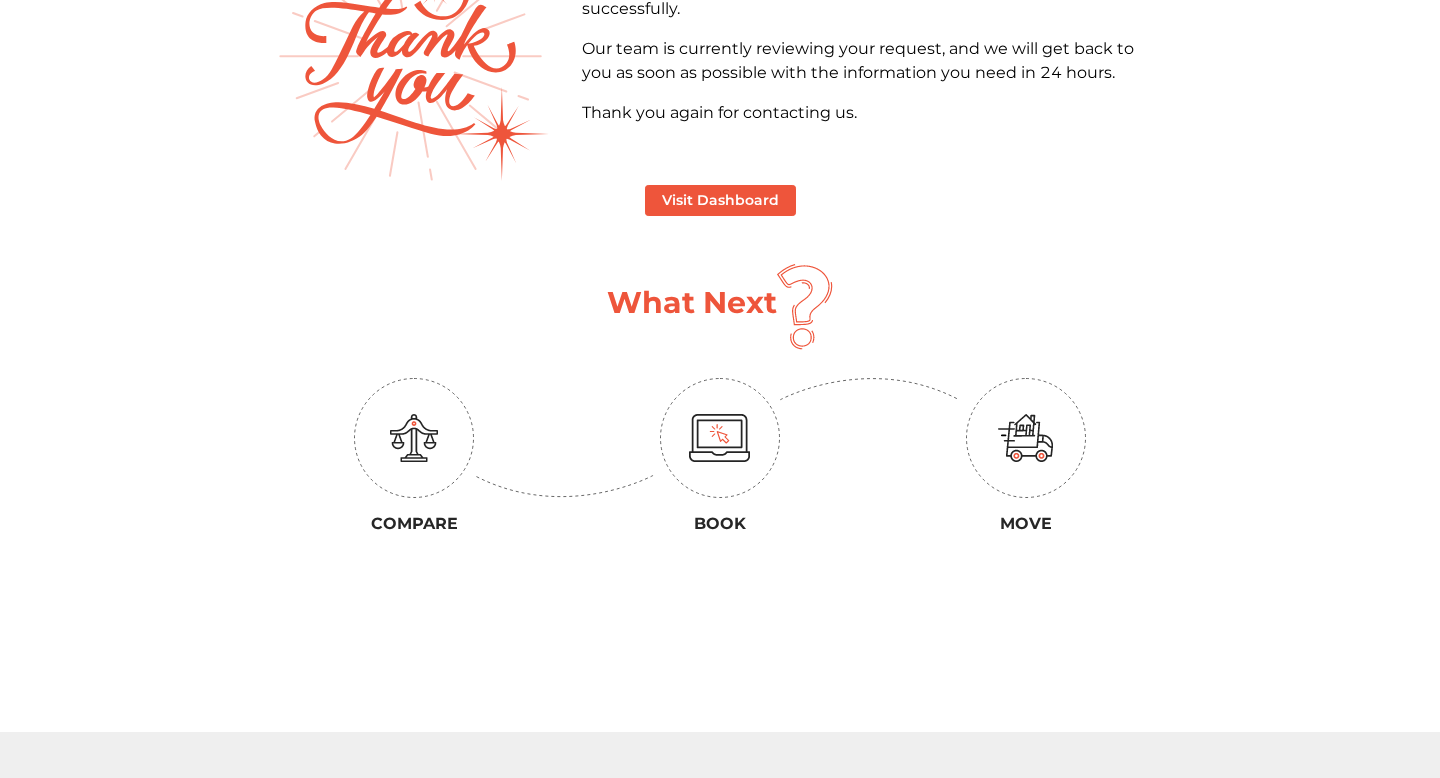 scroll, scrollTop: 0, scrollLeft: 0, axis: both 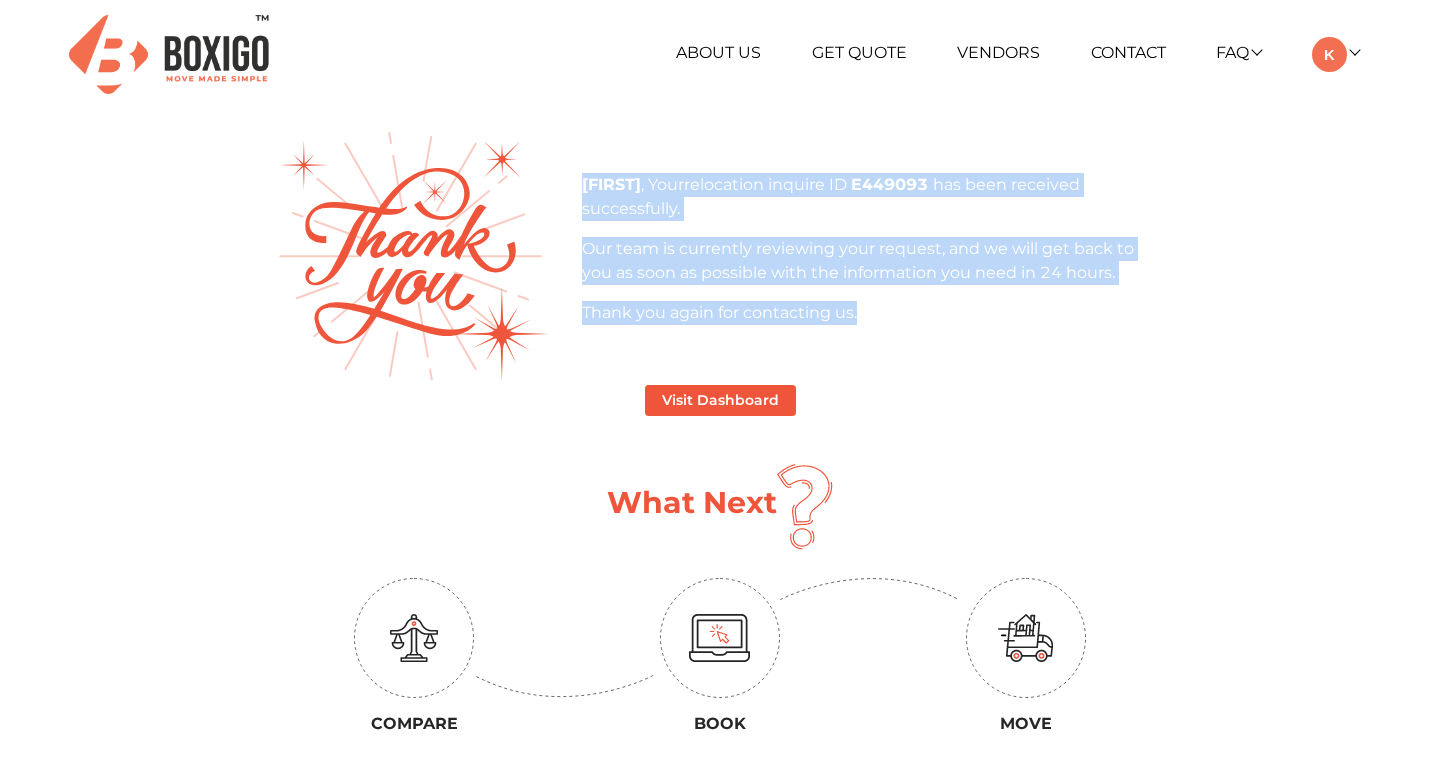 drag, startPoint x: 582, startPoint y: 182, endPoint x: 893, endPoint y: 317, distance: 339.03687 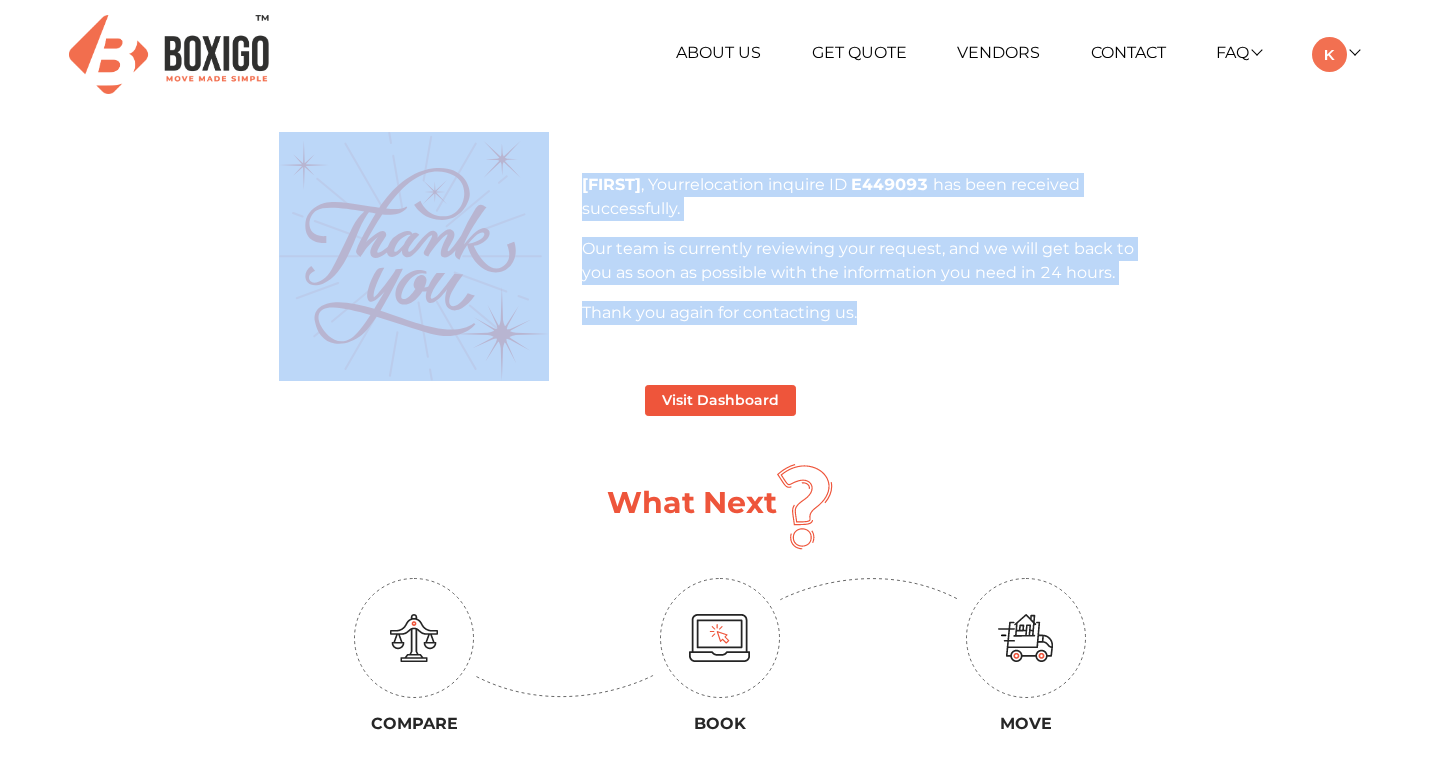drag, startPoint x: 857, startPoint y: 309, endPoint x: 533, endPoint y: 189, distance: 345.50833 